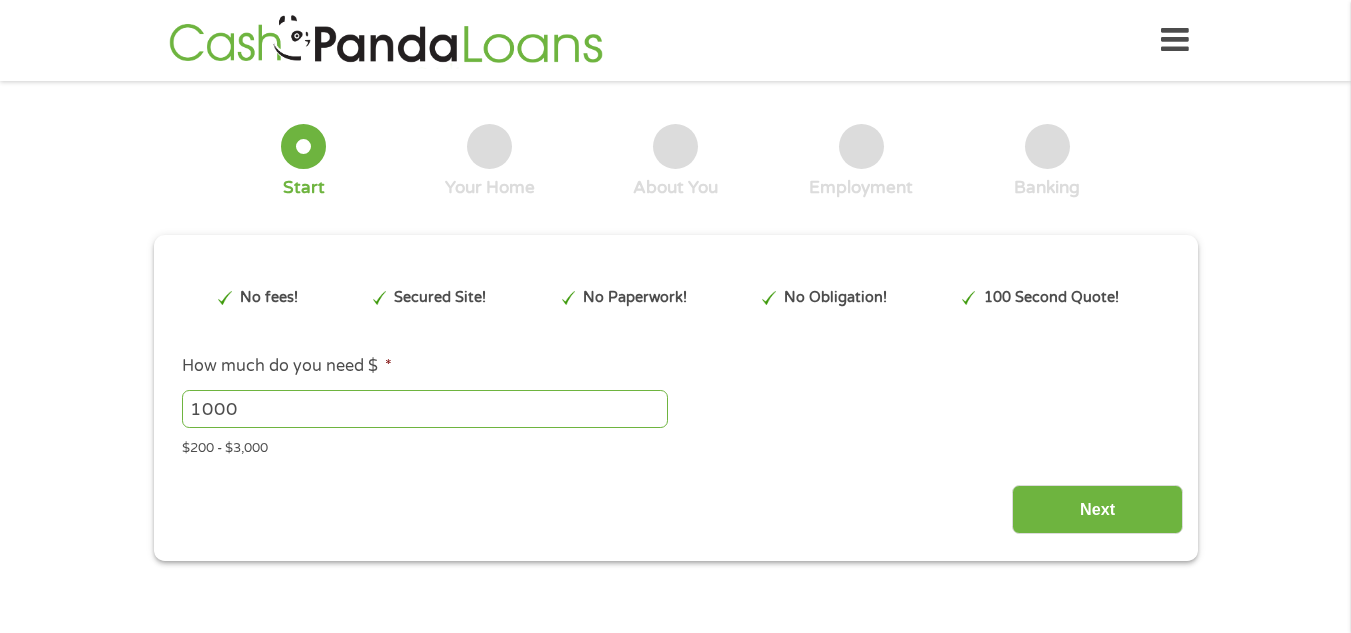scroll, scrollTop: 0, scrollLeft: 0, axis: both 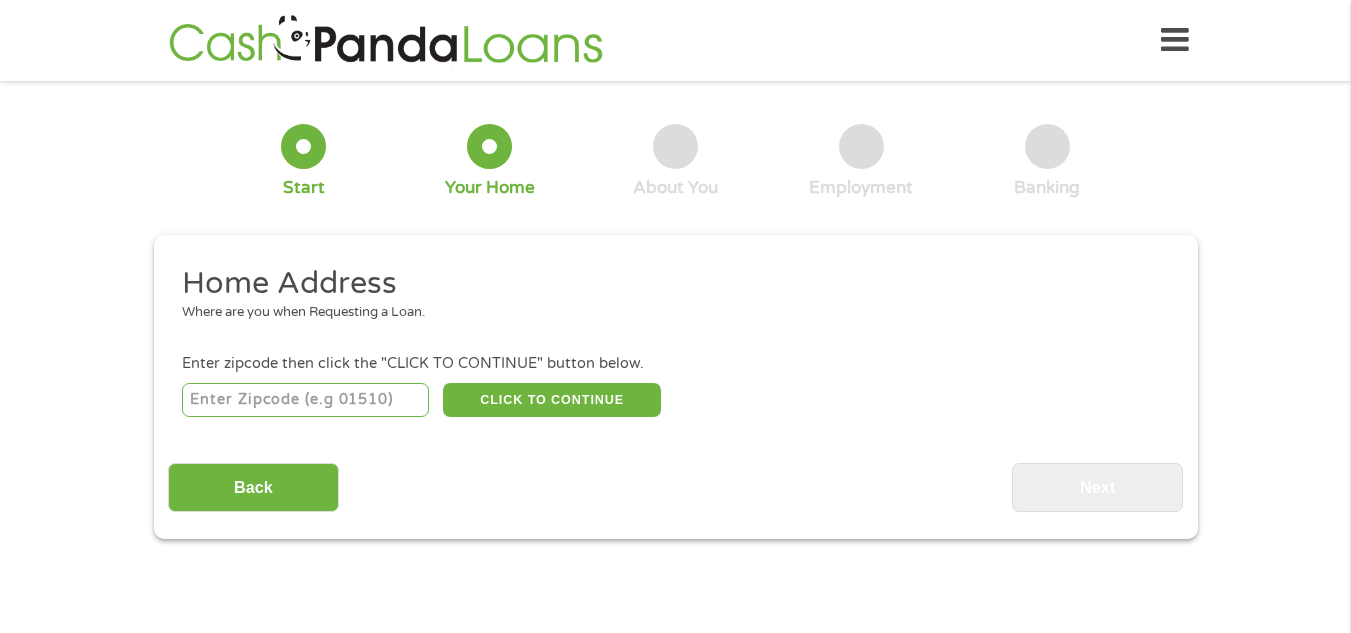 click at bounding box center [305, 400] 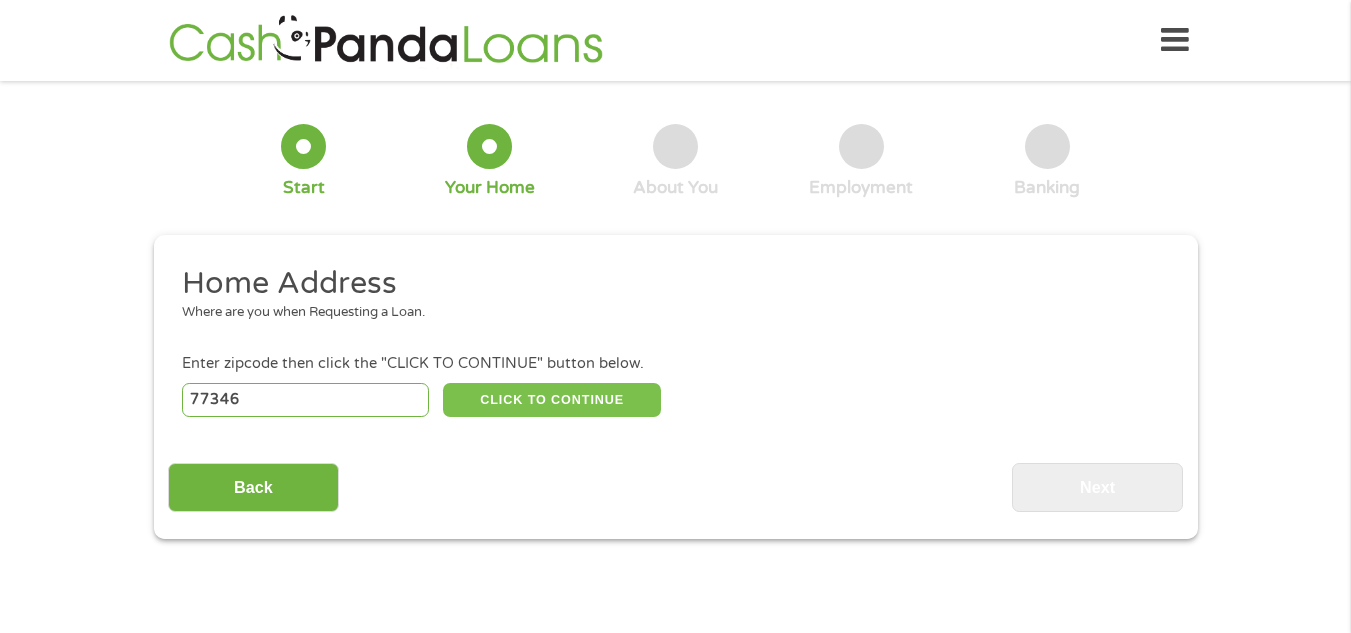 type on "77346" 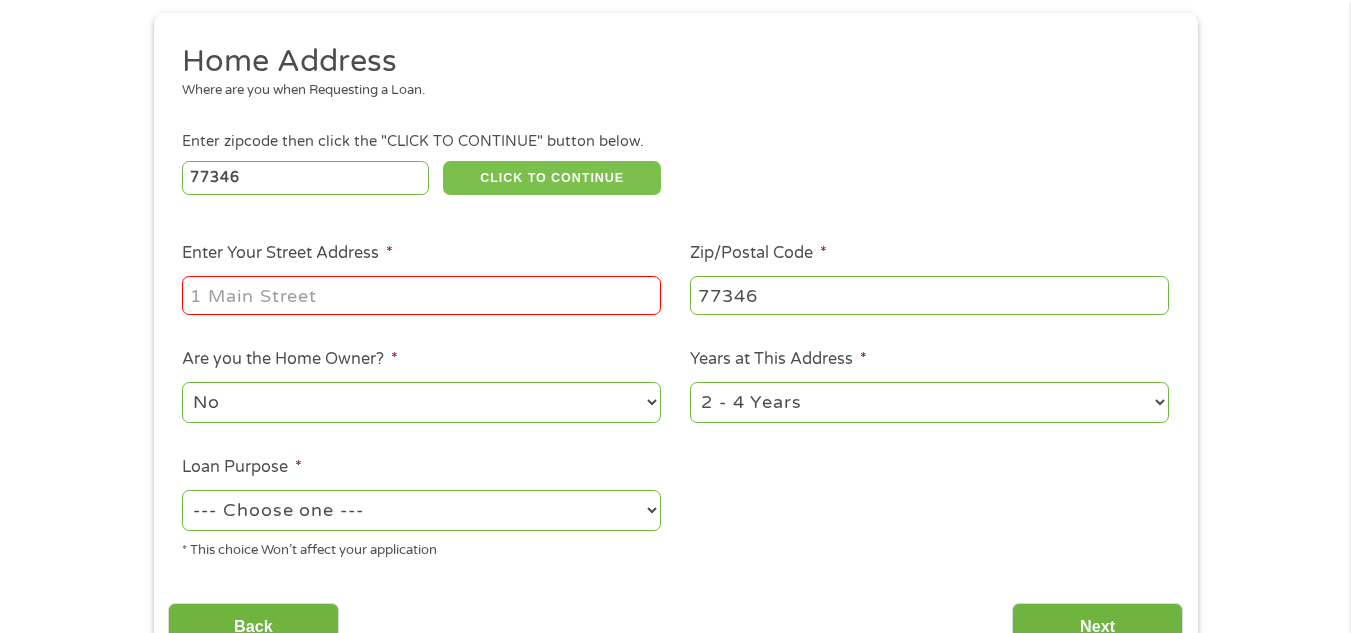 scroll, scrollTop: 240, scrollLeft: 0, axis: vertical 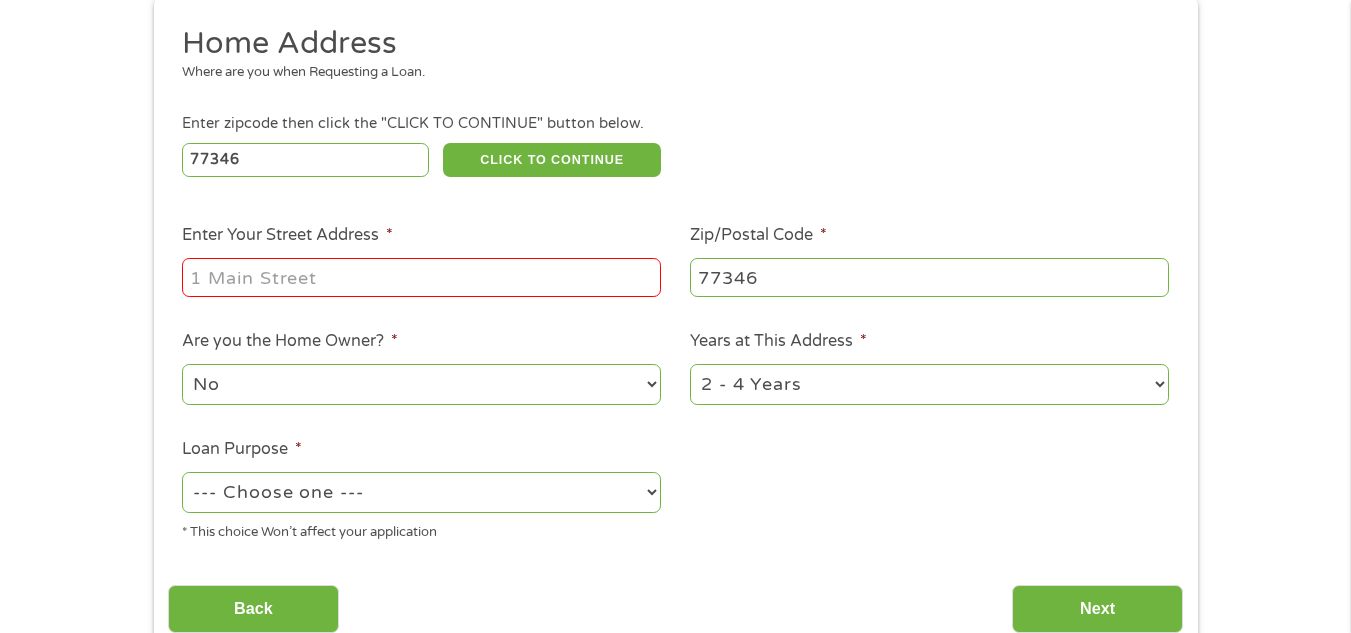 click on "Enter Your [STREET] [ADDRESS] *" at bounding box center [421, 277] 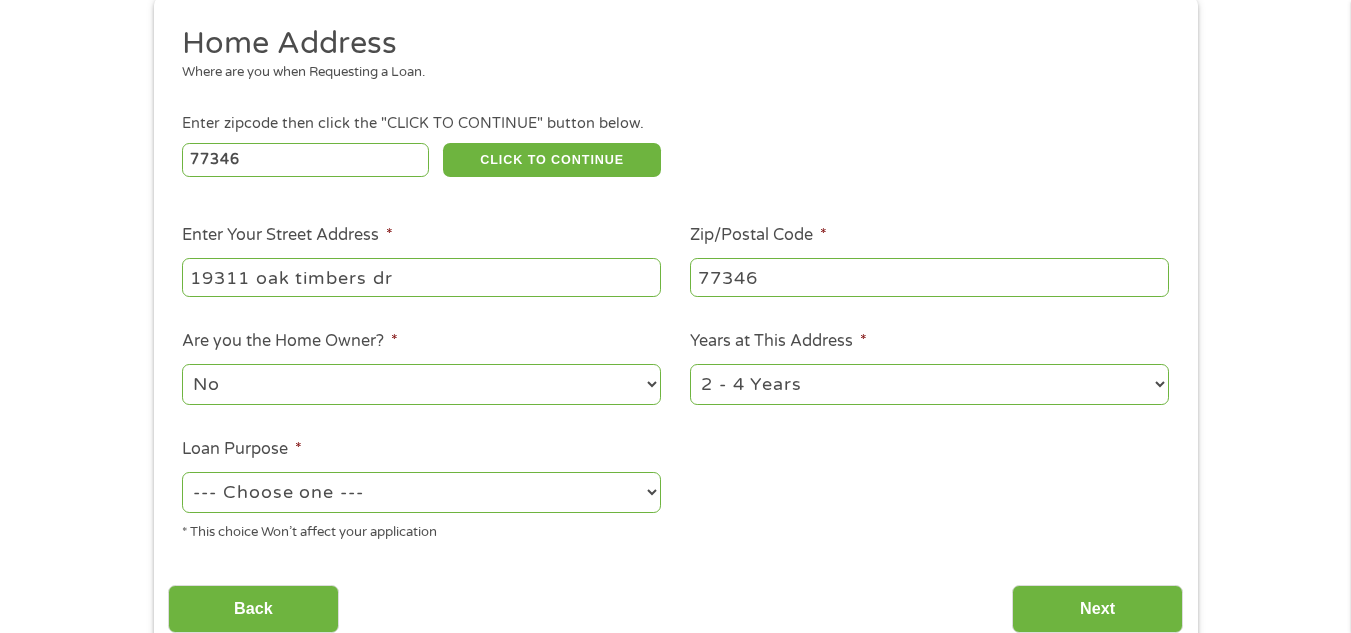 type on "19311 oak timbers dr" 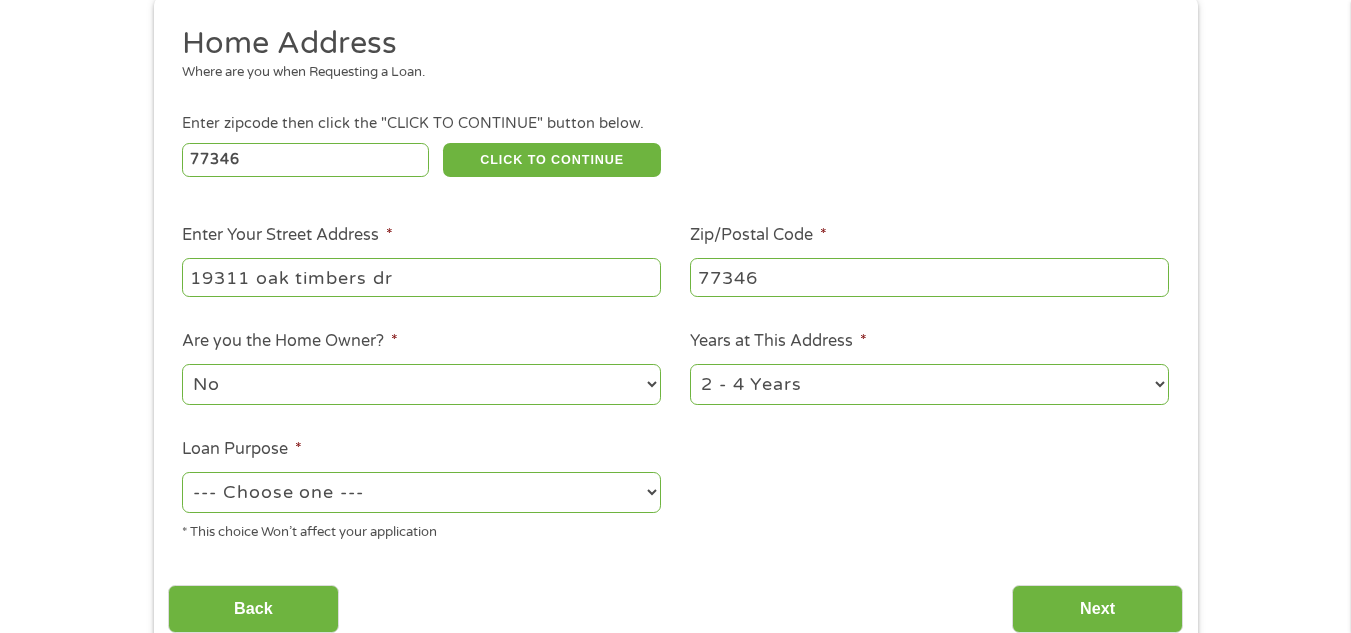 click on "No Yes" at bounding box center (421, 384) 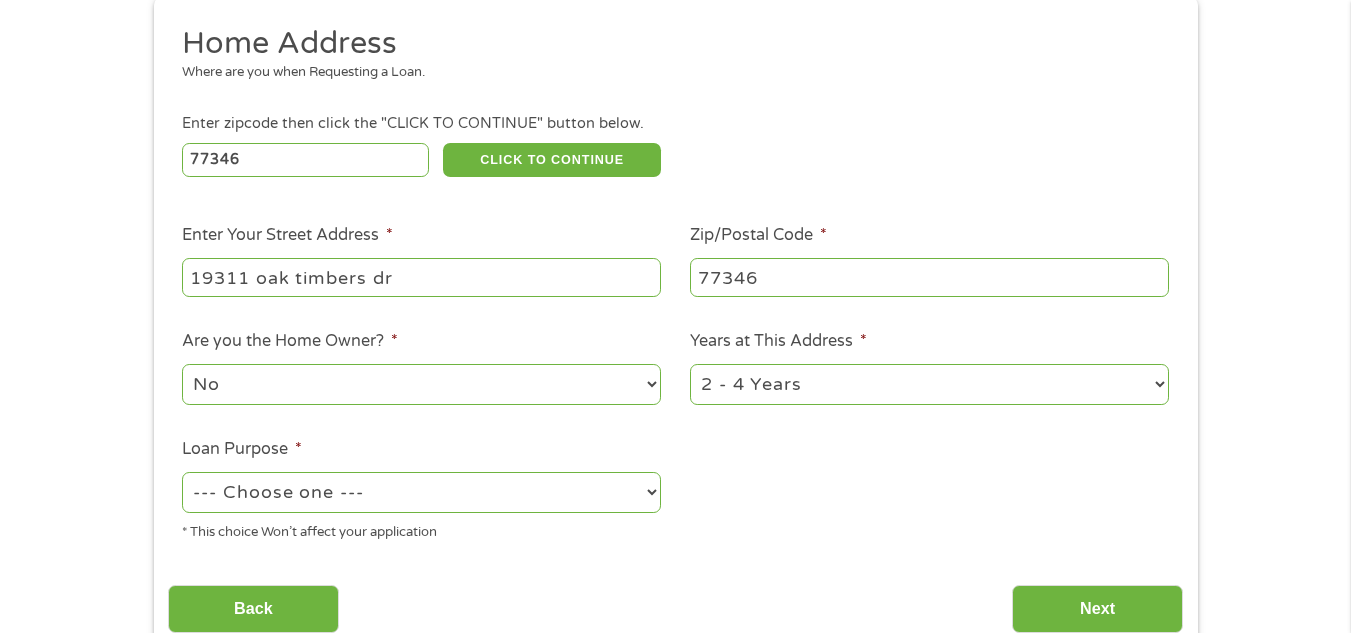 select on "yes" 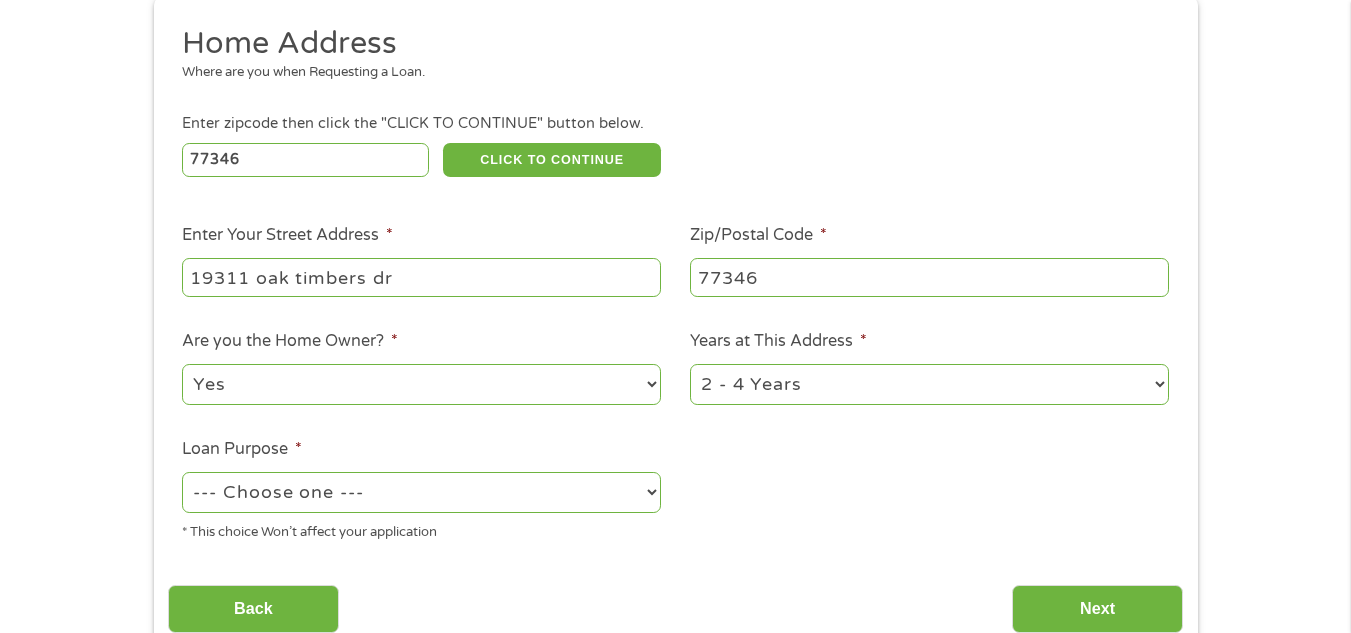 click on "No Yes" at bounding box center (421, 384) 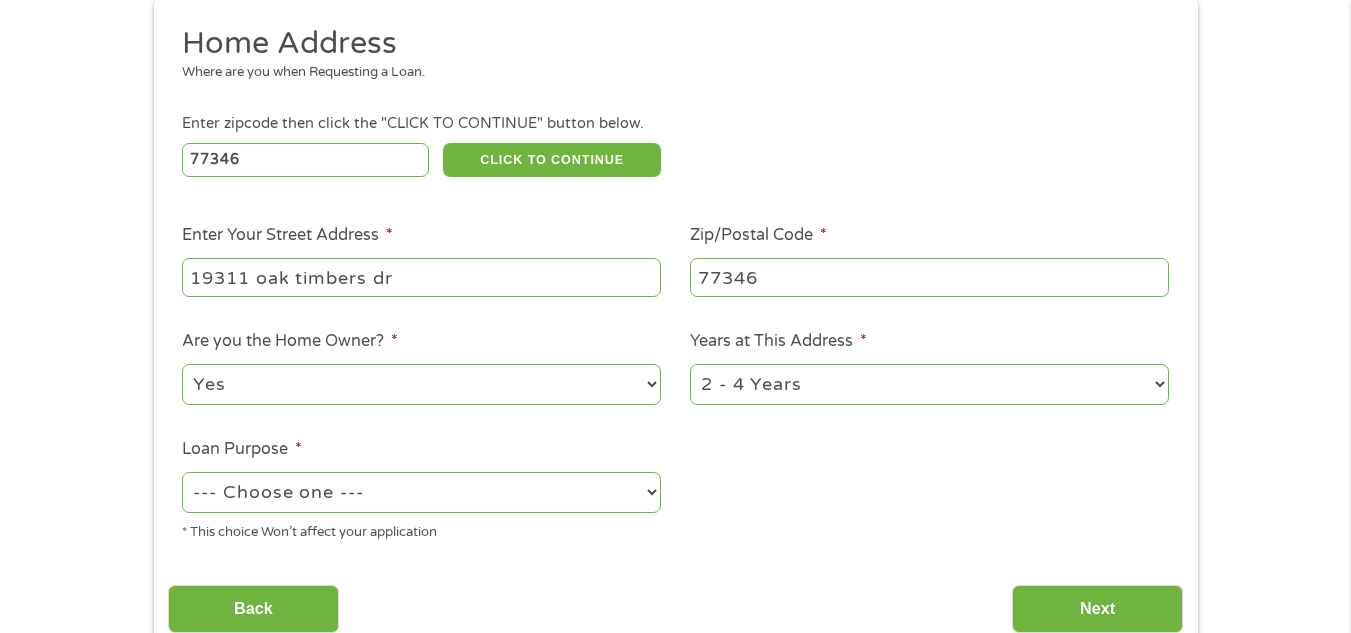 select on "60months" 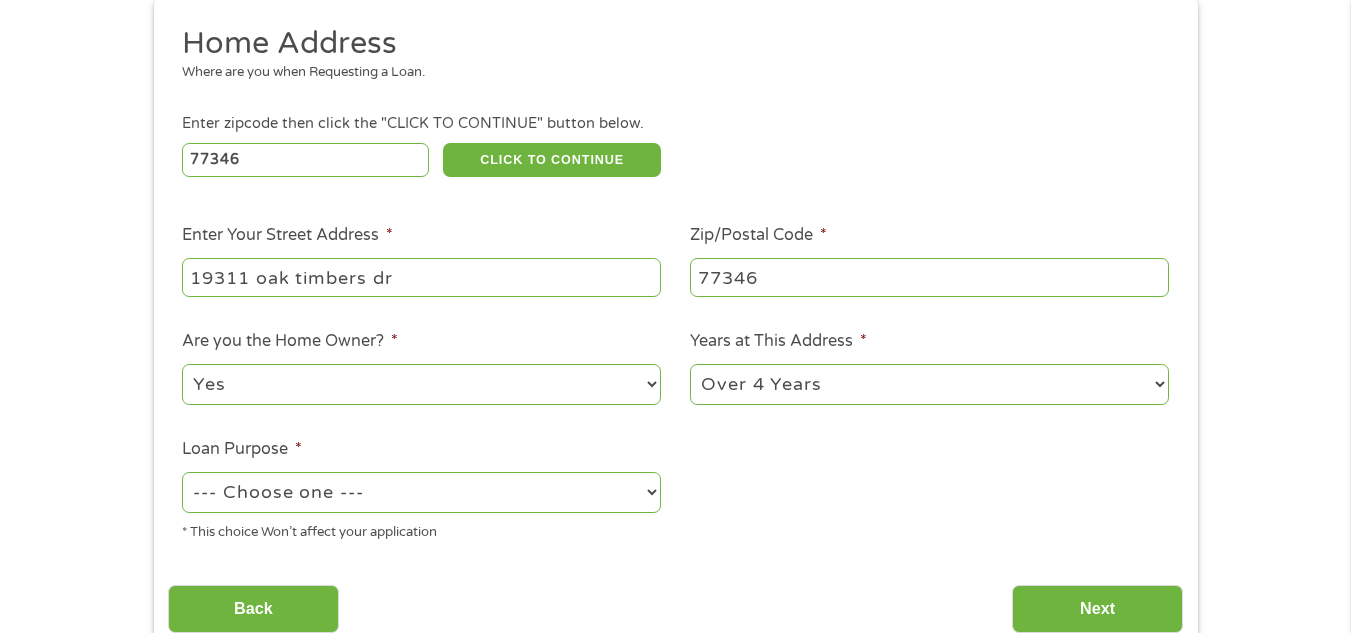 click on "1 Year or less 1 - 2 Years 2 - 4 Years Over 4 Years" at bounding box center [929, 384] 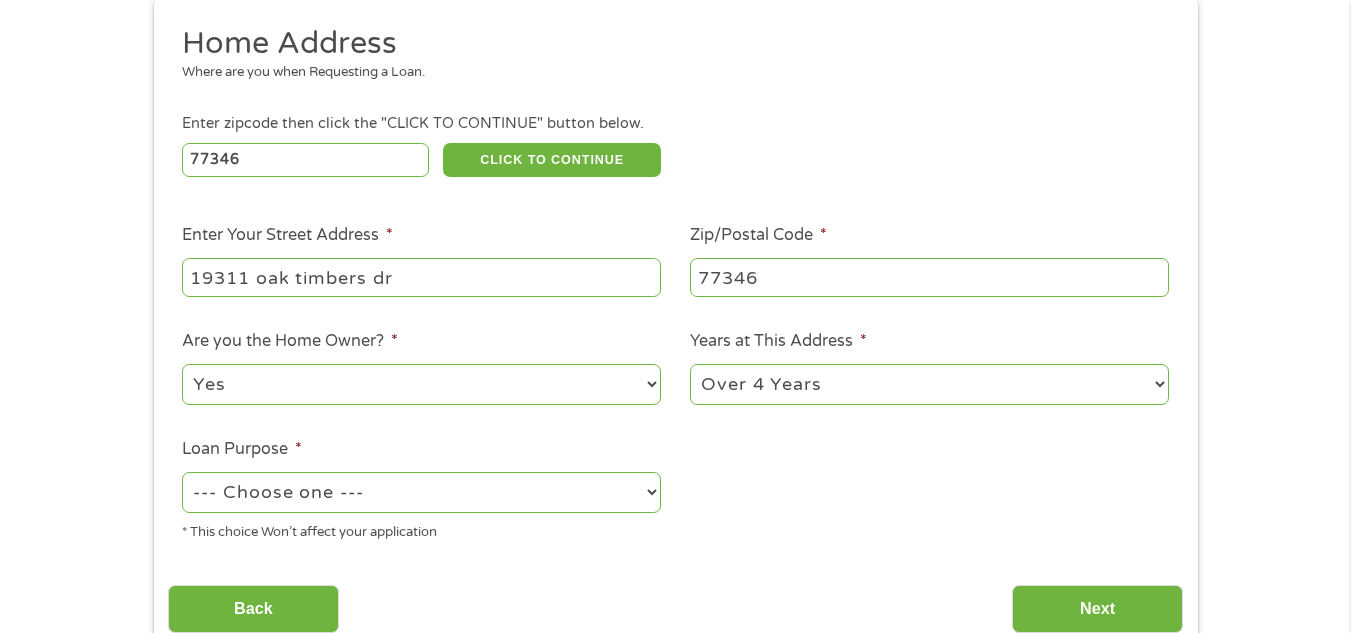 click on "--- Choose one --- Pay Bills Debt Consolidation Home Improvement Major Purchase Car Loan Short Term Cash Medical Expenses Other" at bounding box center [421, 492] 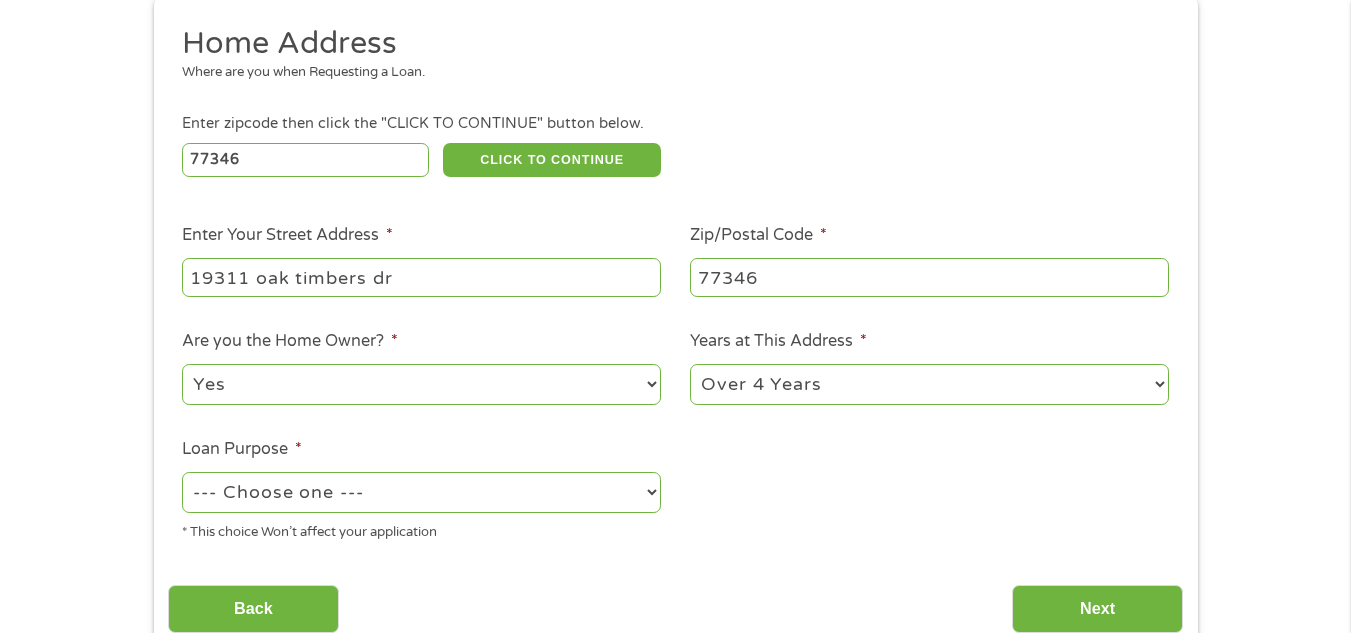 select on "other" 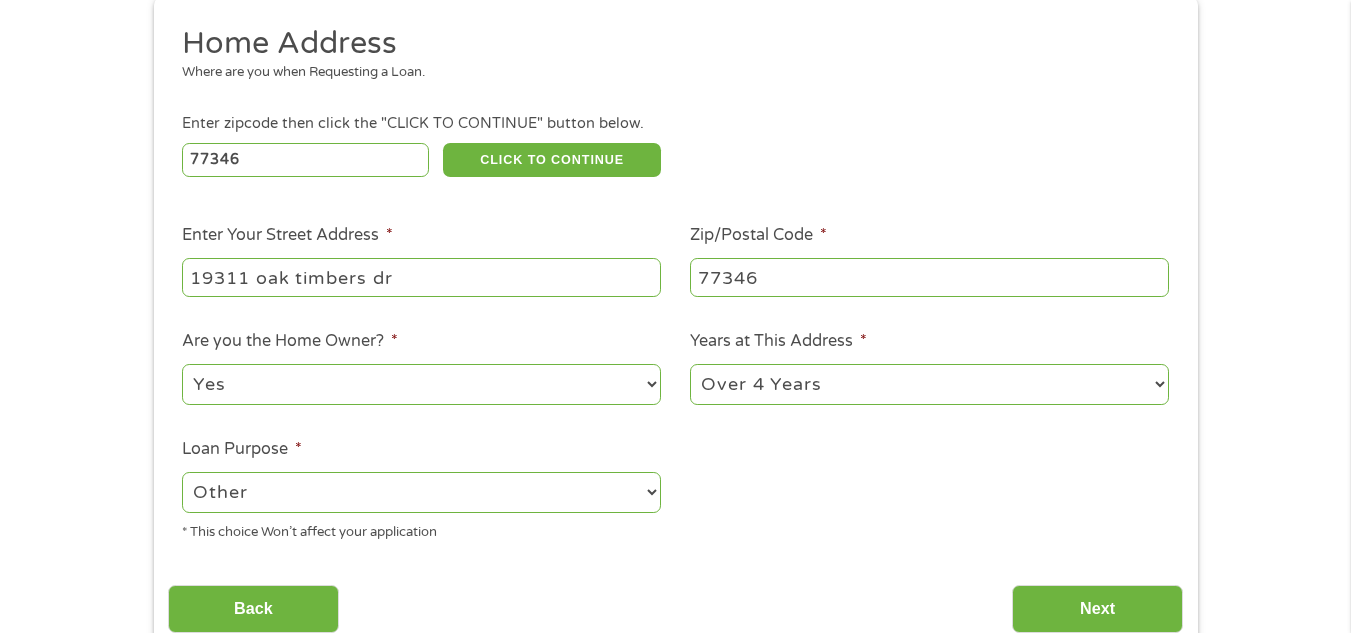 click on "--- Choose one --- Pay Bills Debt Consolidation Home Improvement Major Purchase Car Loan Short Term Cash Medical Expenses Other" at bounding box center (421, 492) 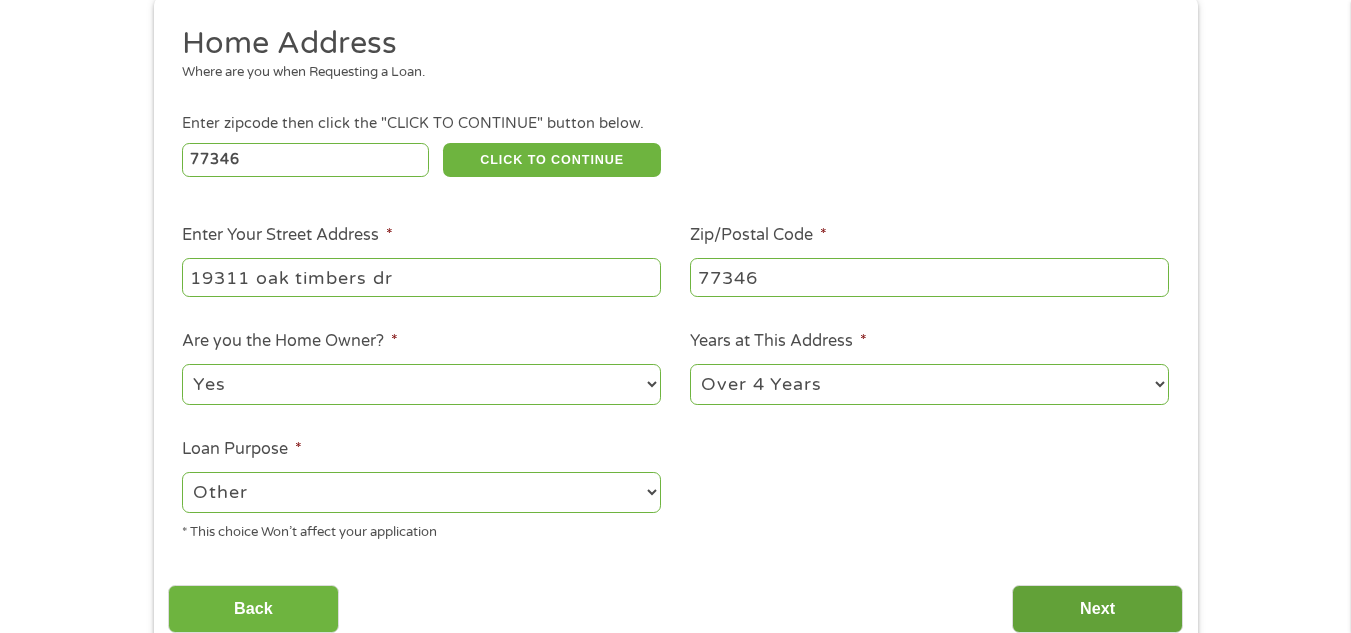 click on "Next" at bounding box center [1097, 609] 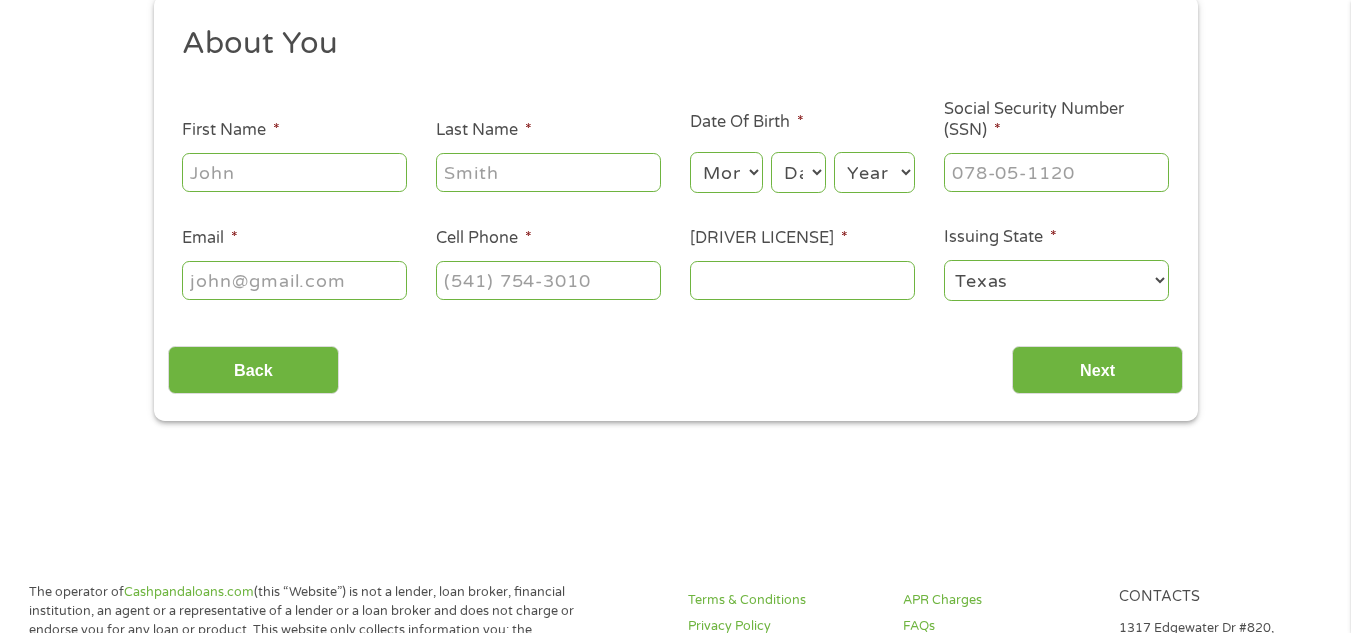 scroll, scrollTop: 0, scrollLeft: 0, axis: both 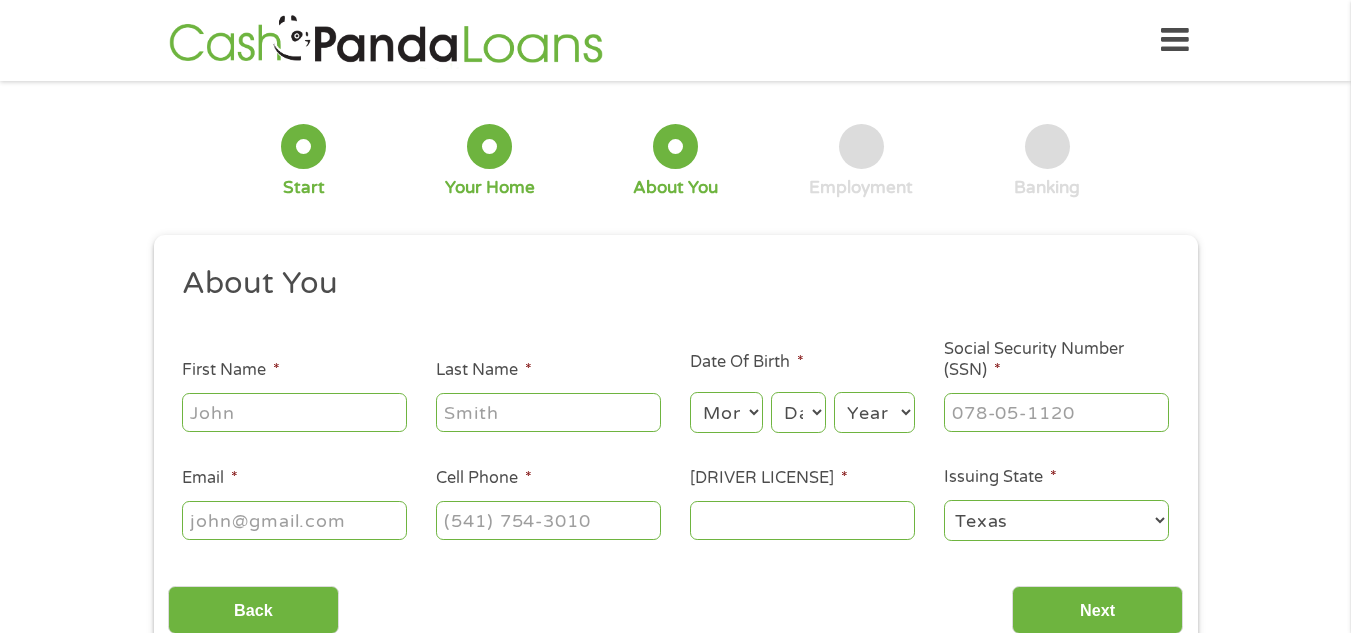 click on "[FIRST] [NAME] *" at bounding box center (294, 412) 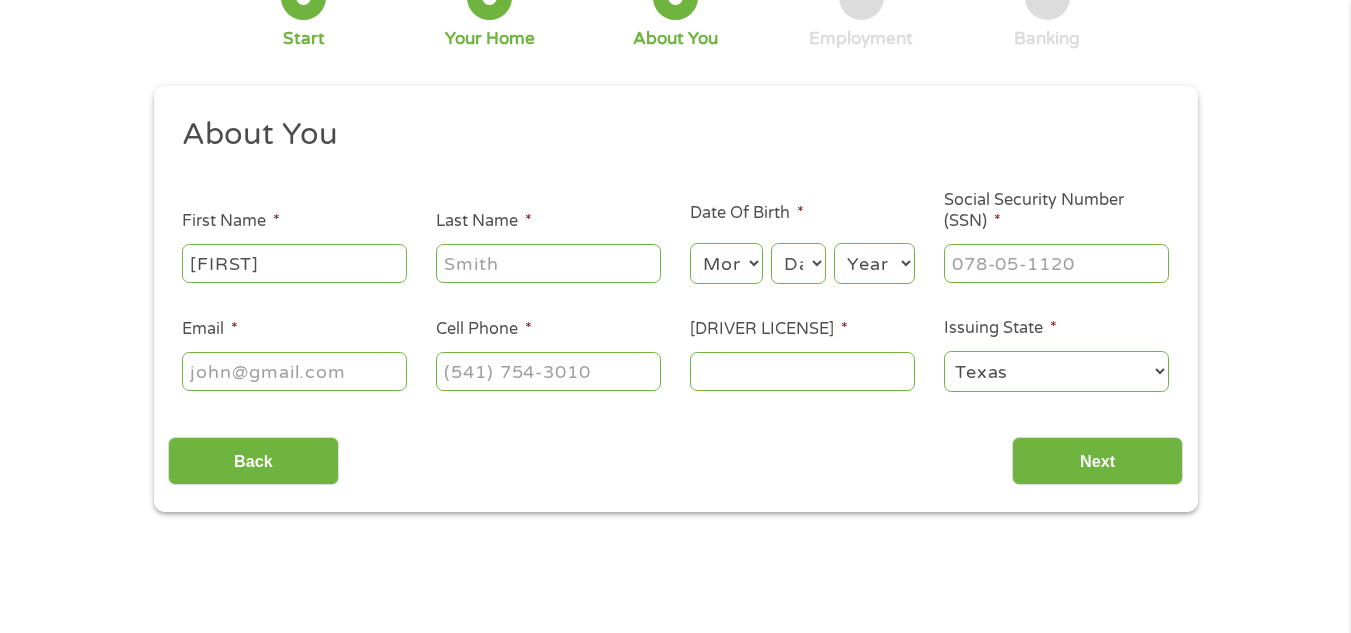scroll, scrollTop: 160, scrollLeft: 0, axis: vertical 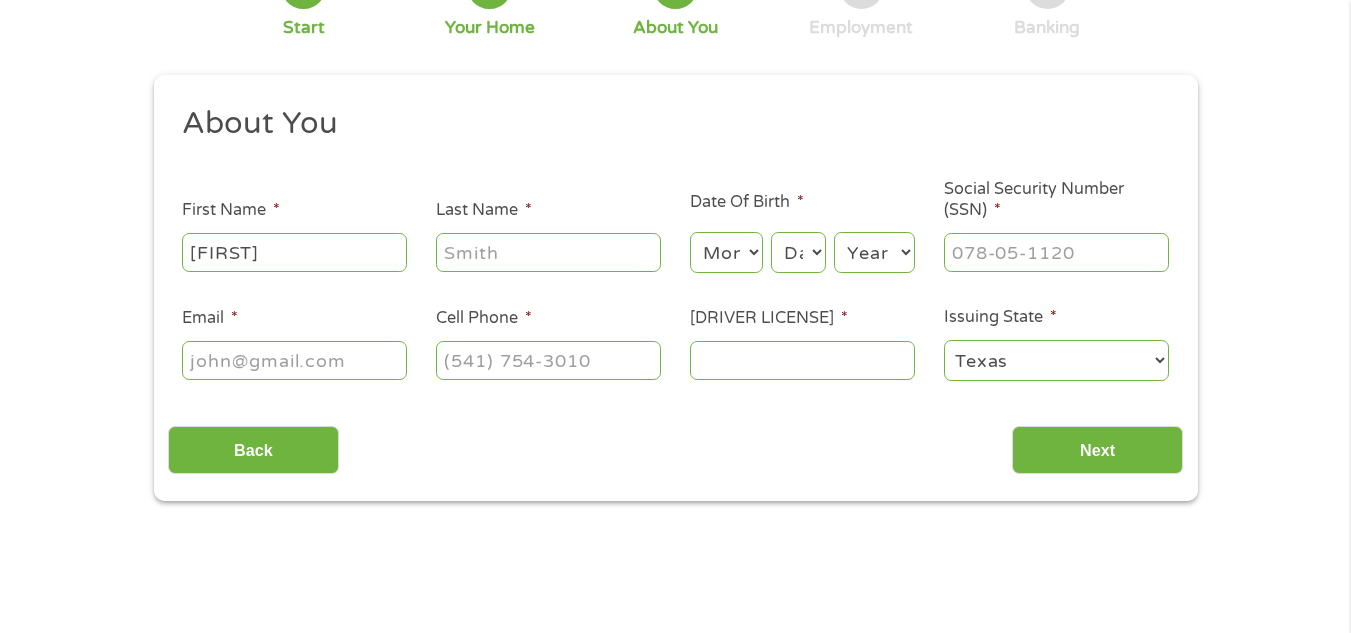 type on "[FIRST]" 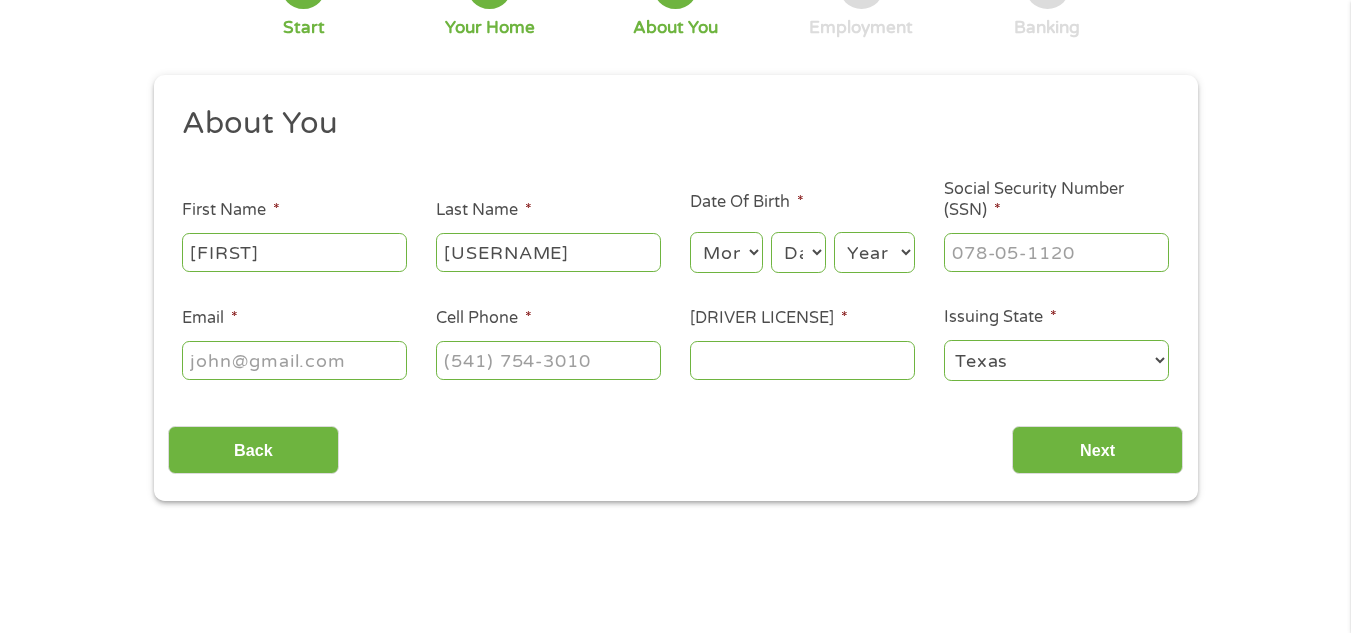 type on "[USERNAME]" 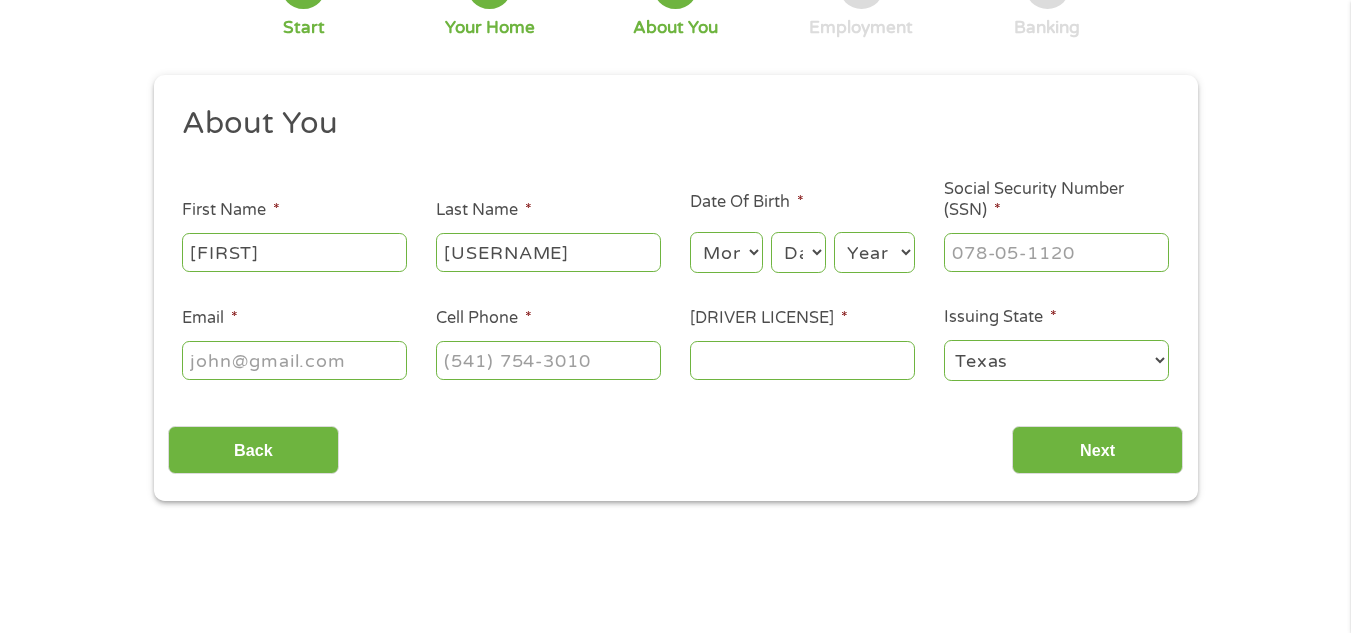 click on "Month 1 2 3 4 5 6 7 8 9 10 11 12" at bounding box center [726, 252] 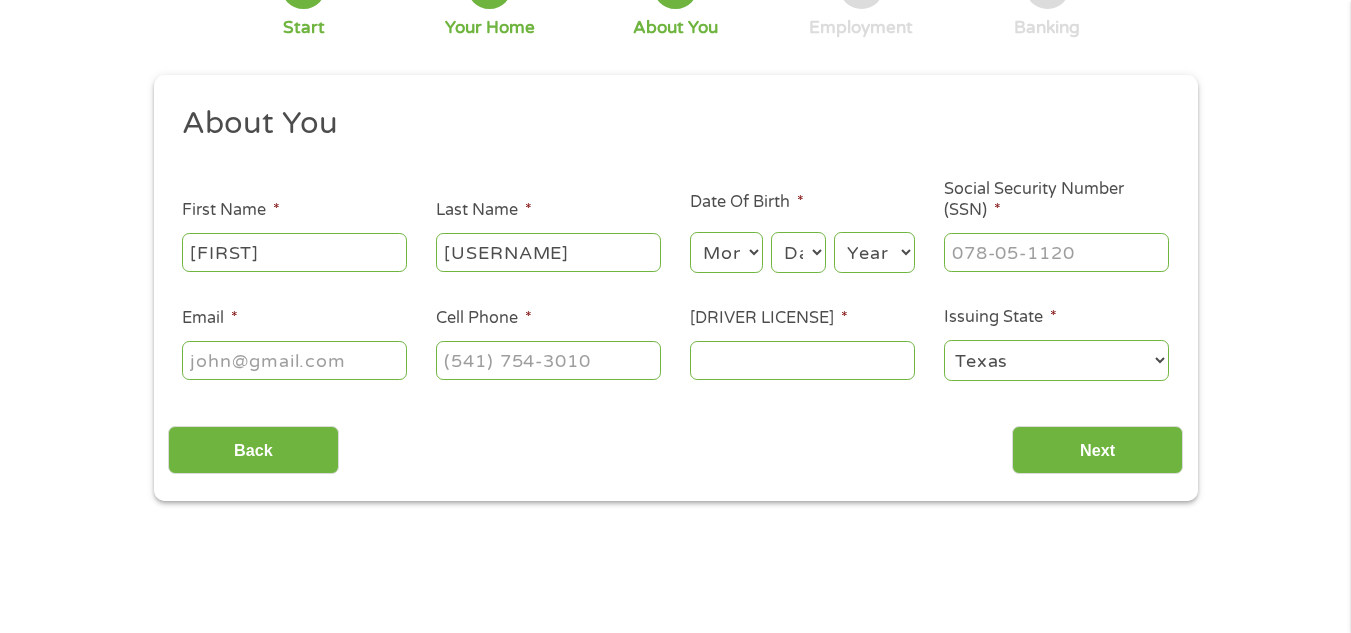 select on "10" 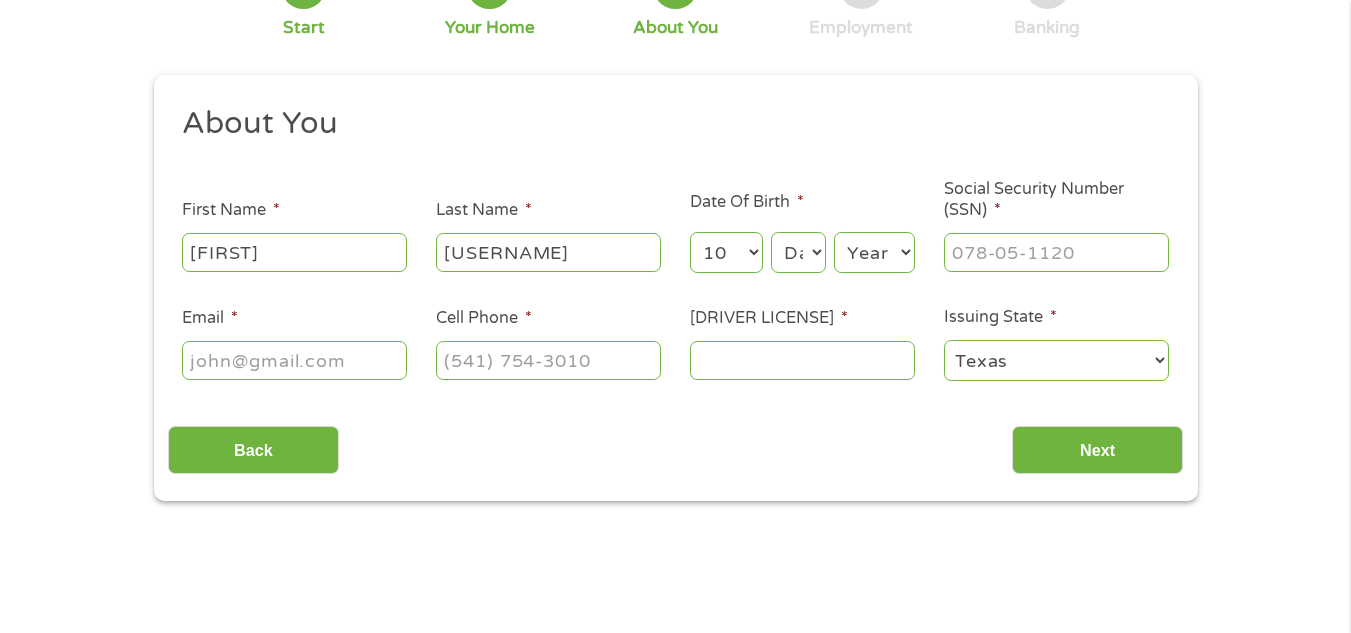 click on "Month 1 2 3 4 5 6 7 8 9 10 11 12" at bounding box center [726, 252] 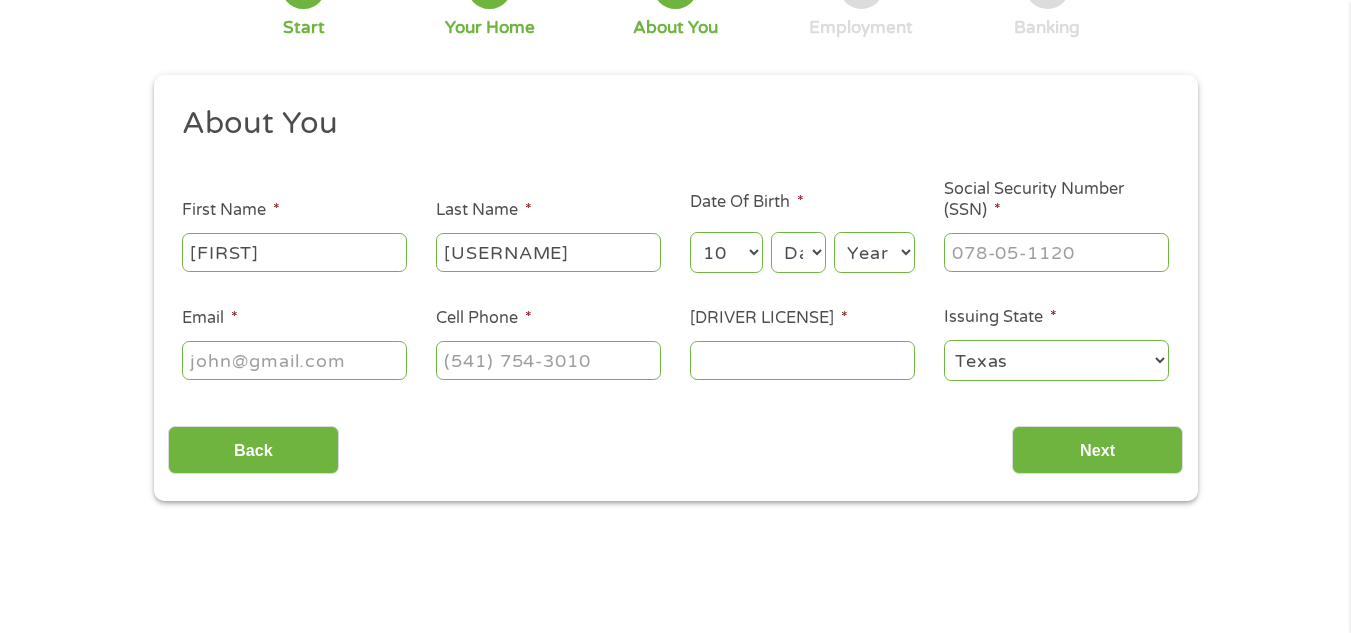 click on "Day 1 2 3 4 5 6 7 8 9 10 11 12 13 14 15 16 17 18 19 20 21 22 23 24 25 26 27 28 29 30 31" at bounding box center (798, 252) 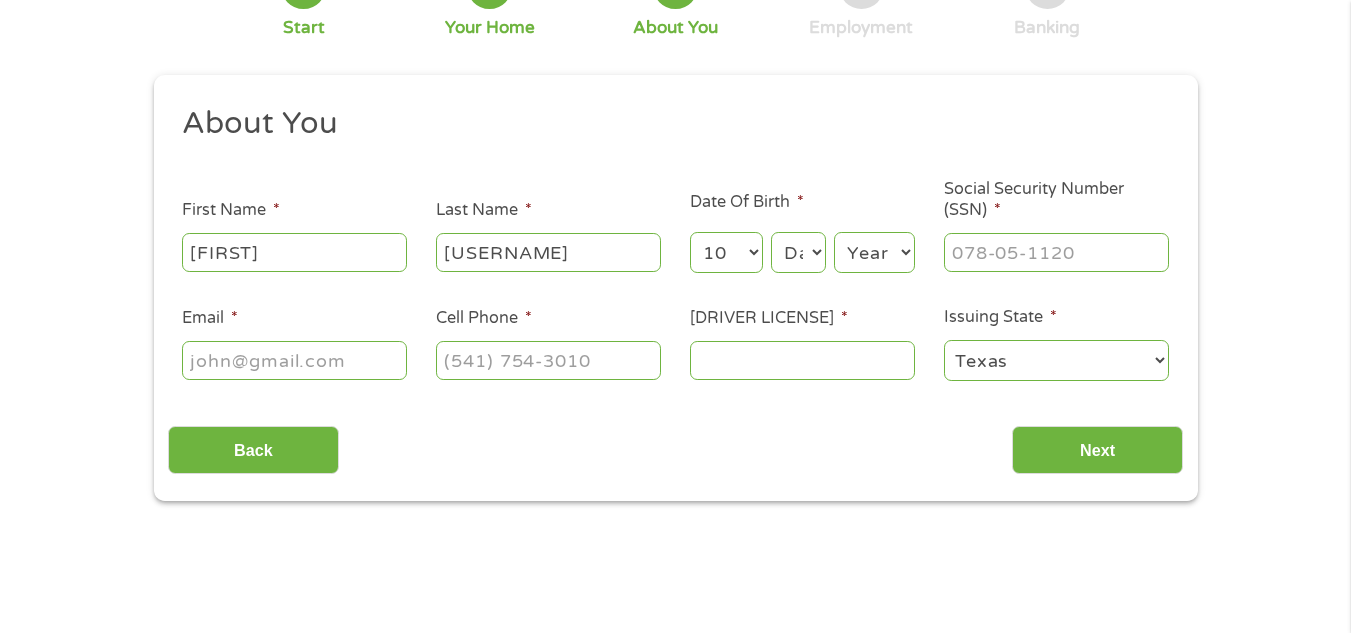 select on "19" 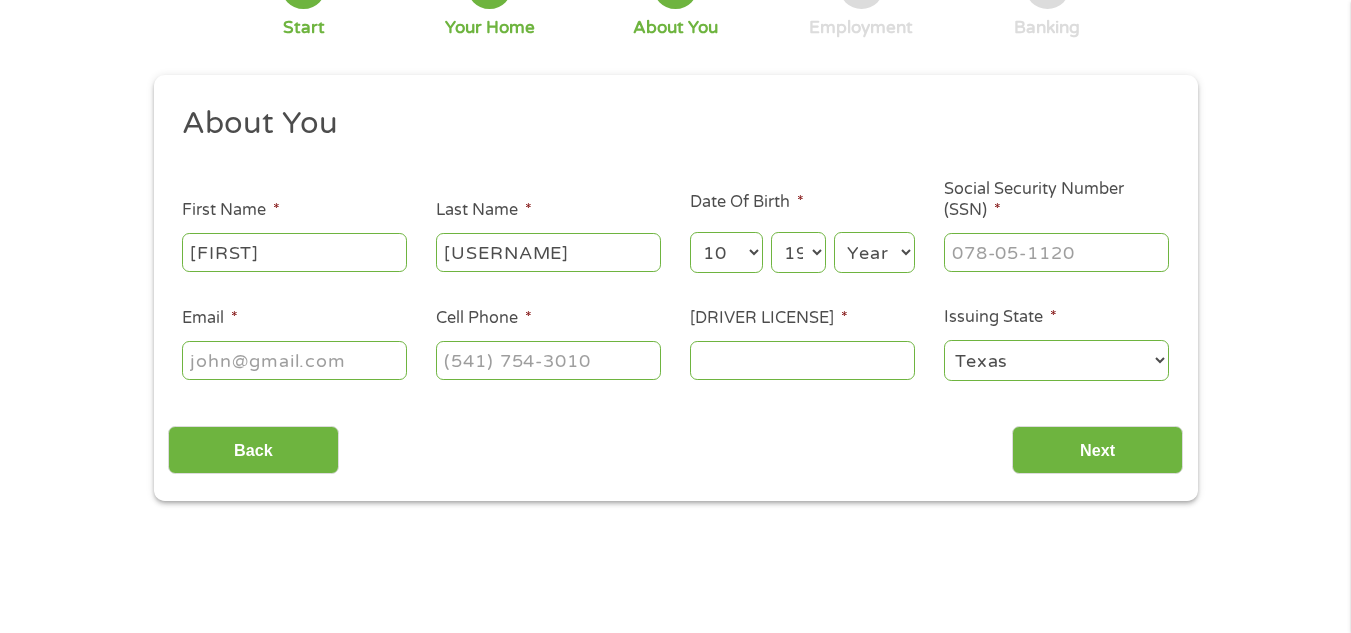 click on "Day 1 2 3 4 5 6 7 8 9 10 11 12 13 14 15 16 17 18 19 20 21 22 23 24 25 26 27 28 29 30 31" at bounding box center (798, 252) 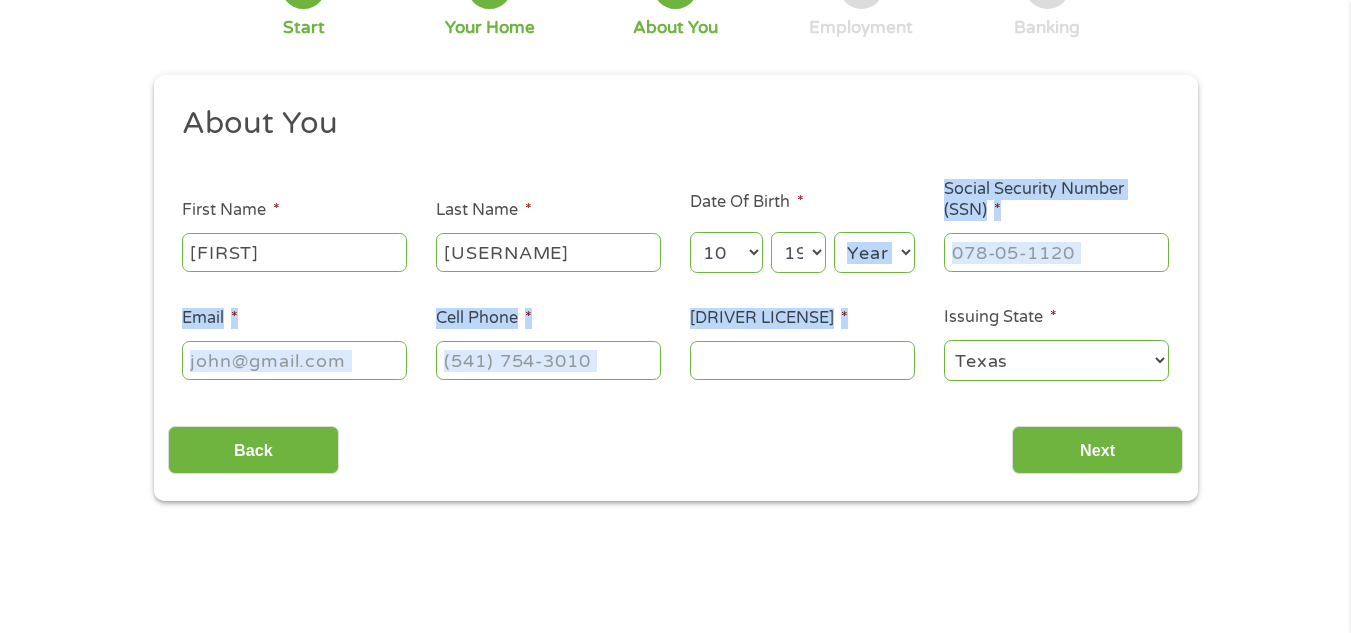 drag, startPoint x: 881, startPoint y: 467, endPoint x: 897, endPoint y: 268, distance: 199.64218 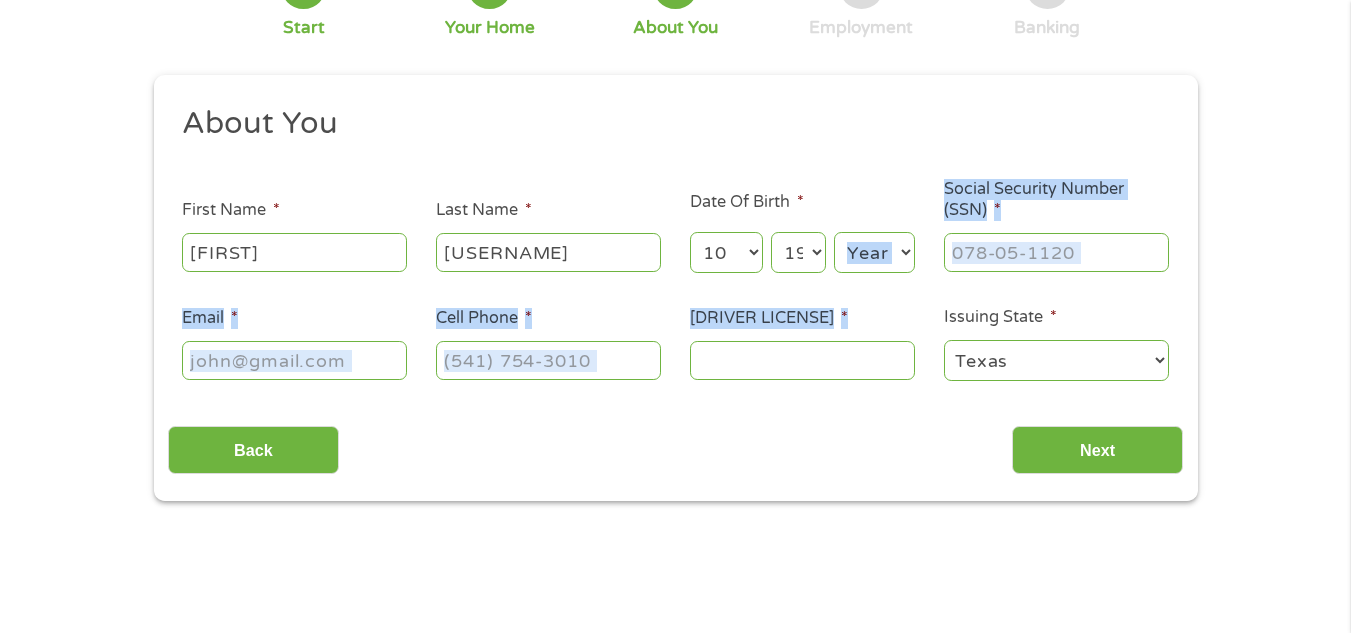 click on "About You This field is hidden when viewing the form Title * --- Choose one --- Mr Ms Mrs Miss [FIRST] [NAME] * [LAST] [NAME] * Date Of Birth * Month Month 1 2 3 4 5 6 7 8 9 10 11 12 Day Day 1 2 3 4 5 6 7 8 9 10 11 12 13 14 15 16 17 18 19 20 21 22 23 24 25 26 27 28 29 30 31 Year Year 2007 2006 2005 2004 2003 2002 2001 2000 1999 1998 1997 1996 1995 1994 1993 1992 1991 1990 1989 1988 1987 1986 1985 1984 1983 1982 1981 1980 1979 1978 1977 1976 1975 1974 1973 1972 1971 1970 1969 1968 1967 1966 1965 1964 1963 1962 1961 1960 1959 1958 1957 1956 1955 1954 1953 1952 1951 1950 1949 1948 1947 1946 1945 1944 1943 1942 1941 1940 1939 1938 1937 1936 1935 1934 1933 1932 1931 1930 1929 1928 1927 1926 1925 1924 1923 1922 1921 1920 [SSN] * [EMAIL] *
[PHONE] * [DRIVER LICENSE] * Issuing State * Alabama Alaska Arizona Arkansas California Colorado Connecticut Delaware District of Columbia Idaho" at bounding box center [675, 289] 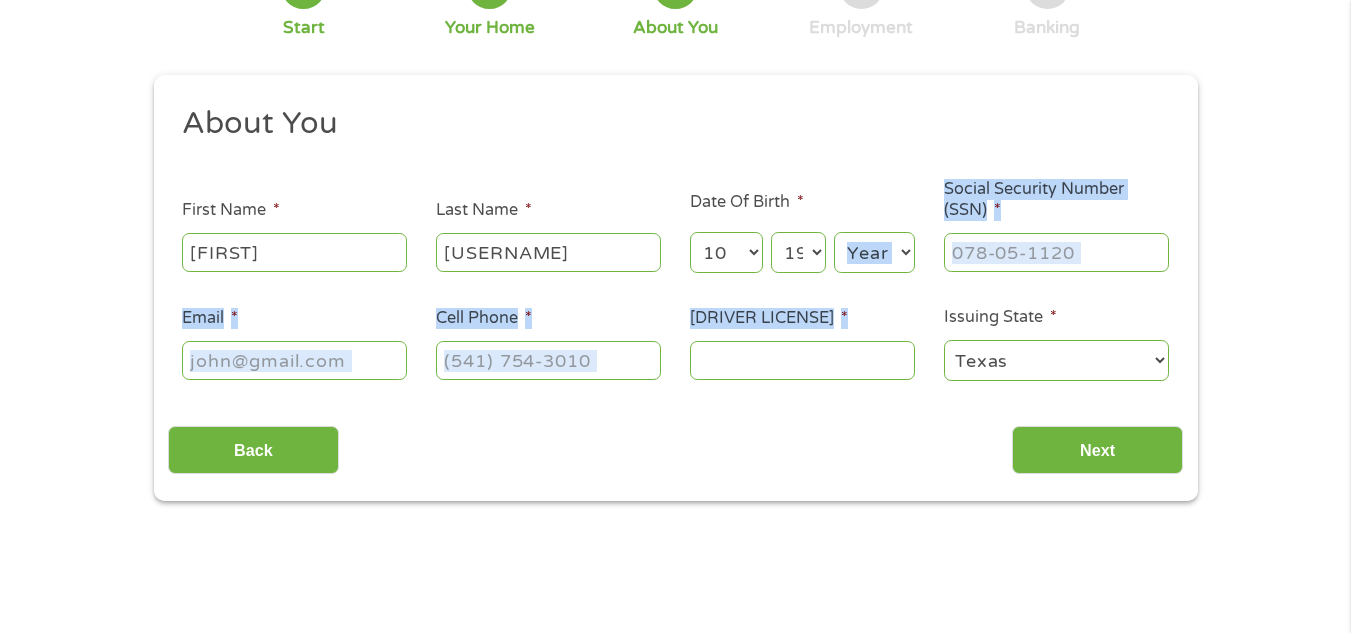 click on "Year 2007 2006 2005 2004 2003 2002 2001 2000 1999 1998 1997 1996 1995 1994 1993 1992 1991 1990 1989 1988 1987 1986 1985 1984 1983 1982 1981 1980 1979 1978 1977 1976 1975 1974 1973 1972 1971 1970 1969 1968 1967 1966 1965 1964 1963 1962 1961 1960 1959 1958 1957 1956 1955 1954 1953 1952 1951 1950 1949 1948 1947 1946 1945 1944 1943 1942 1941 1940 1939 1938 1937 1936 1935 1934 1933 1932 1931 1930 1929 1928 1927 1926 1925 1924 1923 1922 1921 1920" at bounding box center [874, 252] 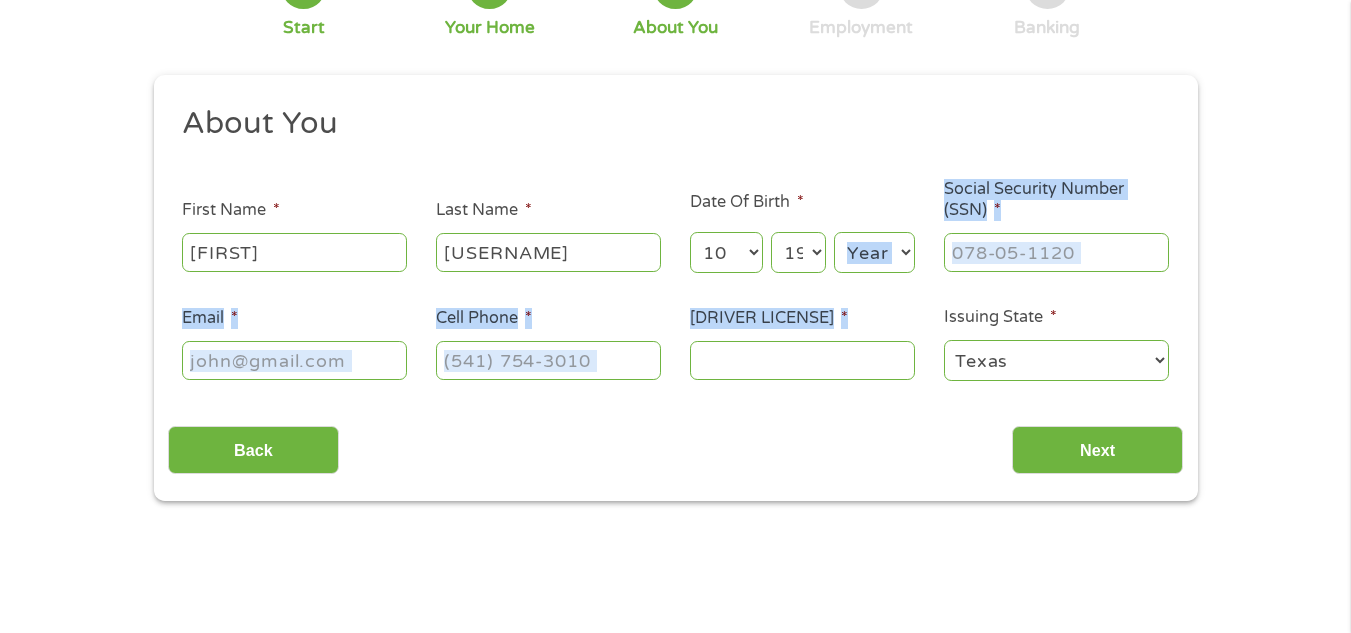 select on "1967" 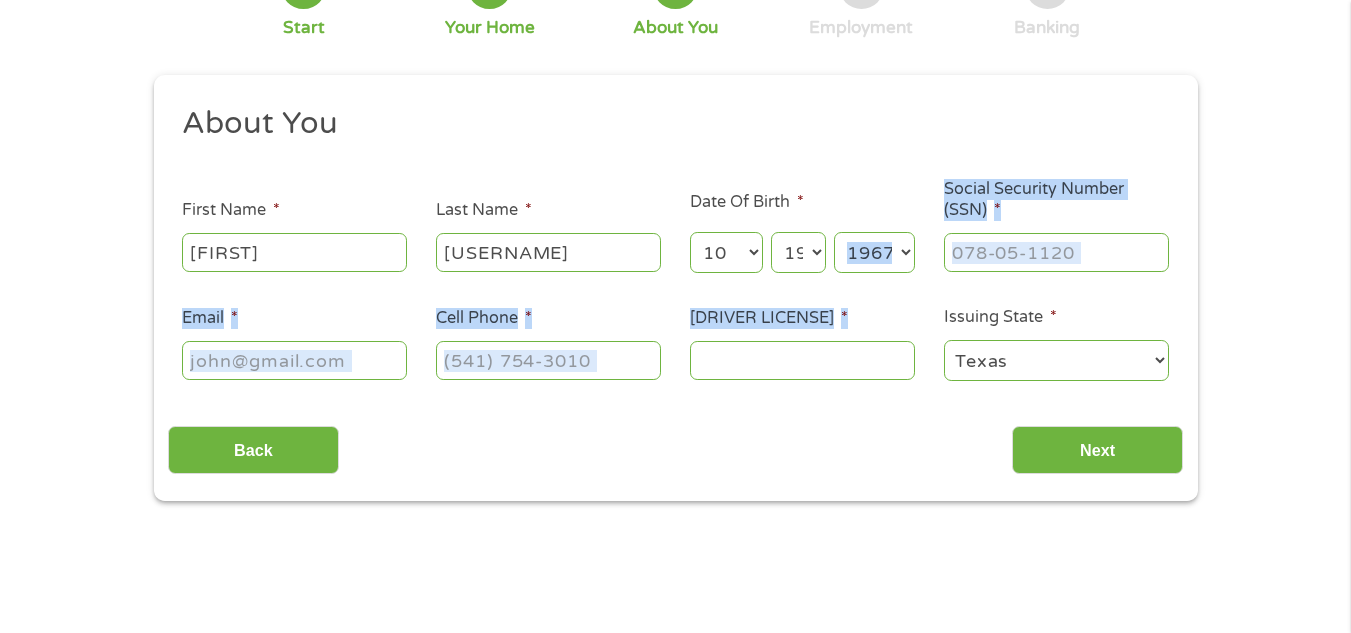 click on "Year 2007 2006 2005 2004 2003 2002 2001 2000 1999 1998 1997 1996 1995 1994 1993 1992 1991 1990 1989 1988 1987 1986 1985 1984 1983 1982 1981 1980 1979 1978 1977 1976 1975 1974 1973 1972 1971 1970 1969 1968 1967 1966 1965 1964 1963 1962 1961 1960 1959 1958 1957 1956 1955 1954 1953 1952 1951 1950 1949 1948 1947 1946 1945 1944 1943 1942 1941 1940 1939 1938 1937 1936 1935 1934 1933 1932 1931 1930 1929 1928 1927 1926 1925 1924 1923 1922 1921 1920" at bounding box center (874, 252) 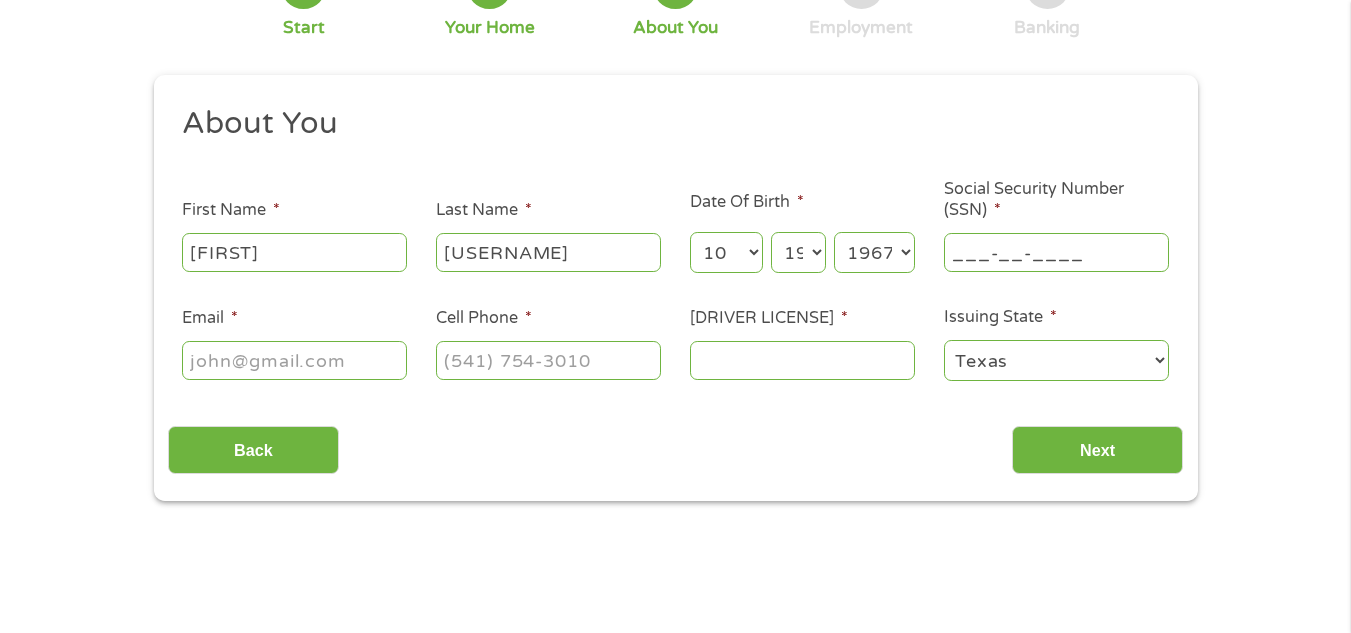 click on "___-__-____" at bounding box center (1056, 252) 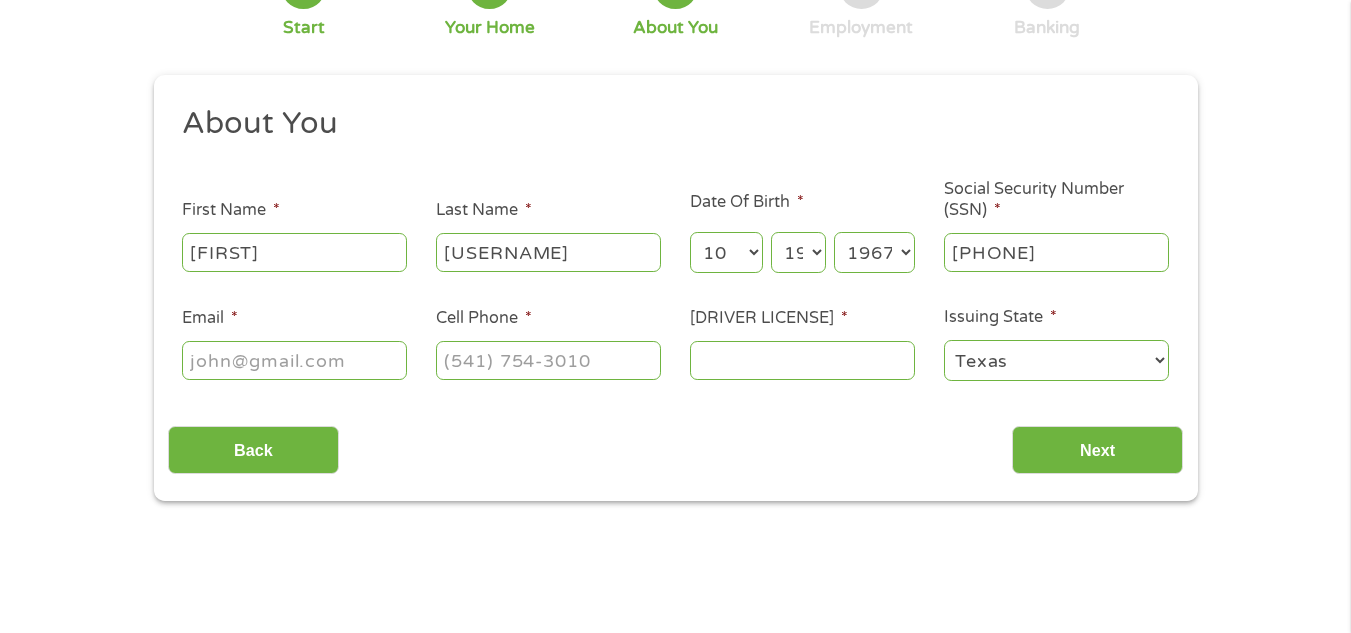 type on "[PHONE]" 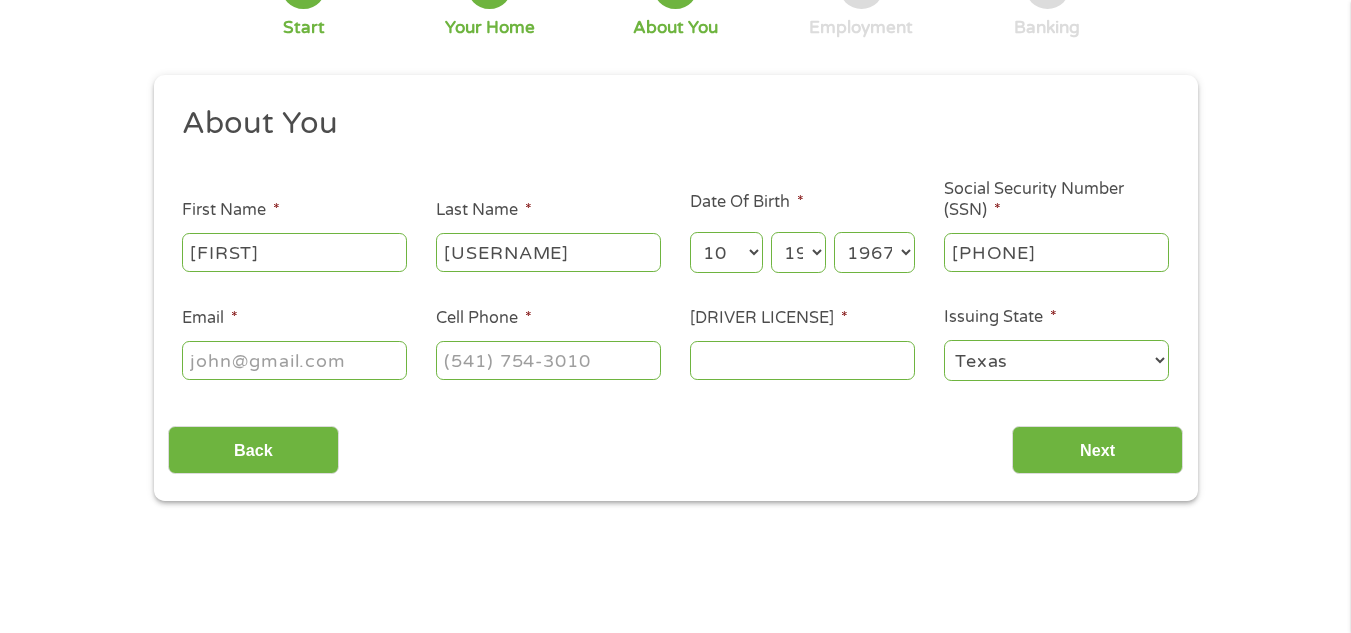 click on "Email *" at bounding box center [294, 360] 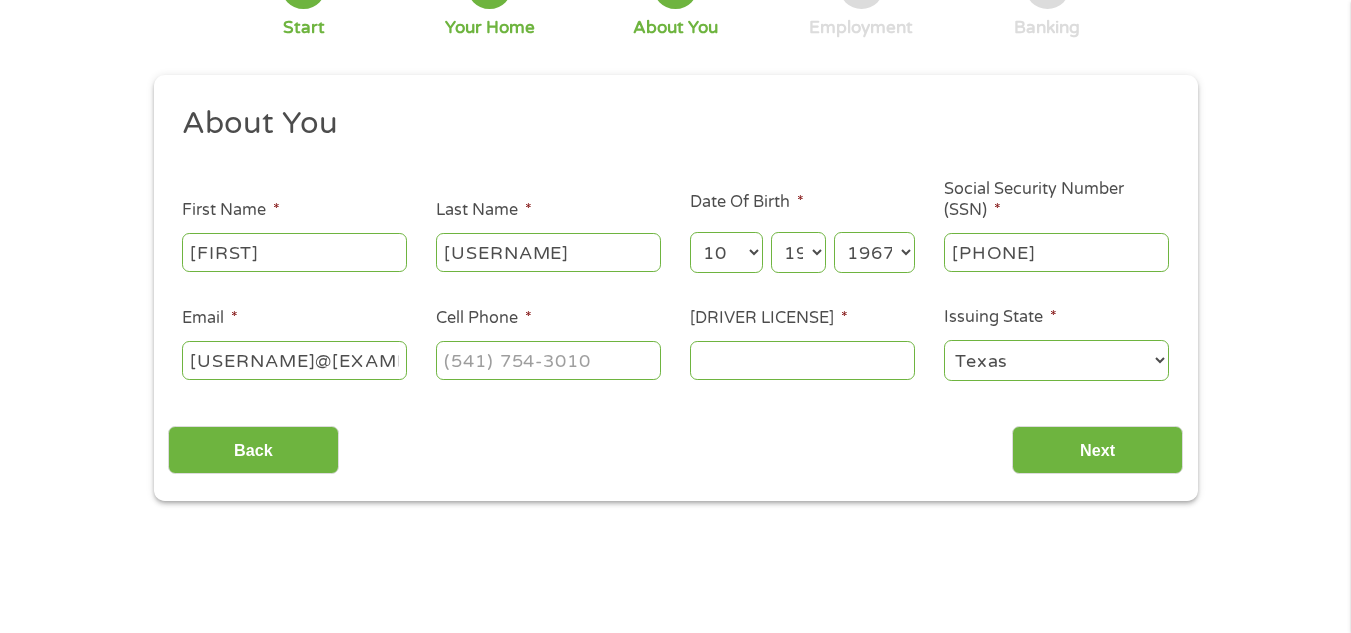 type on "[USERNAME]@[EXAMPLE.COM]" 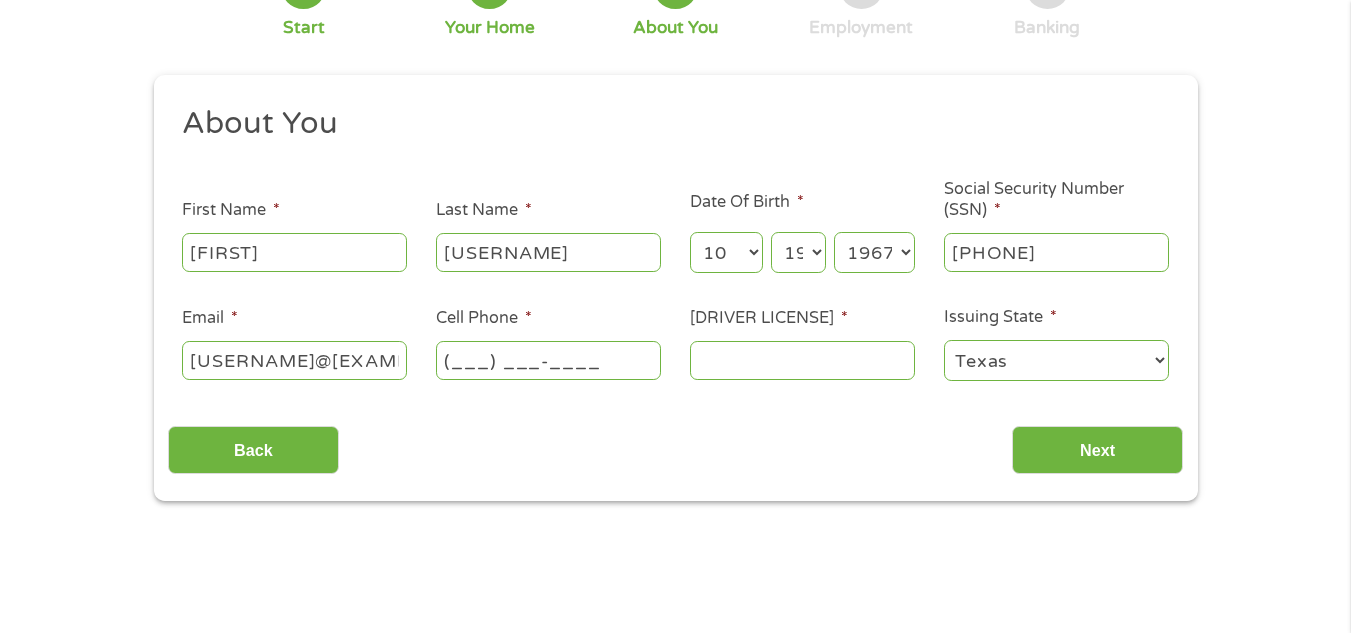 click on "(___) ___-____" at bounding box center (548, 360) 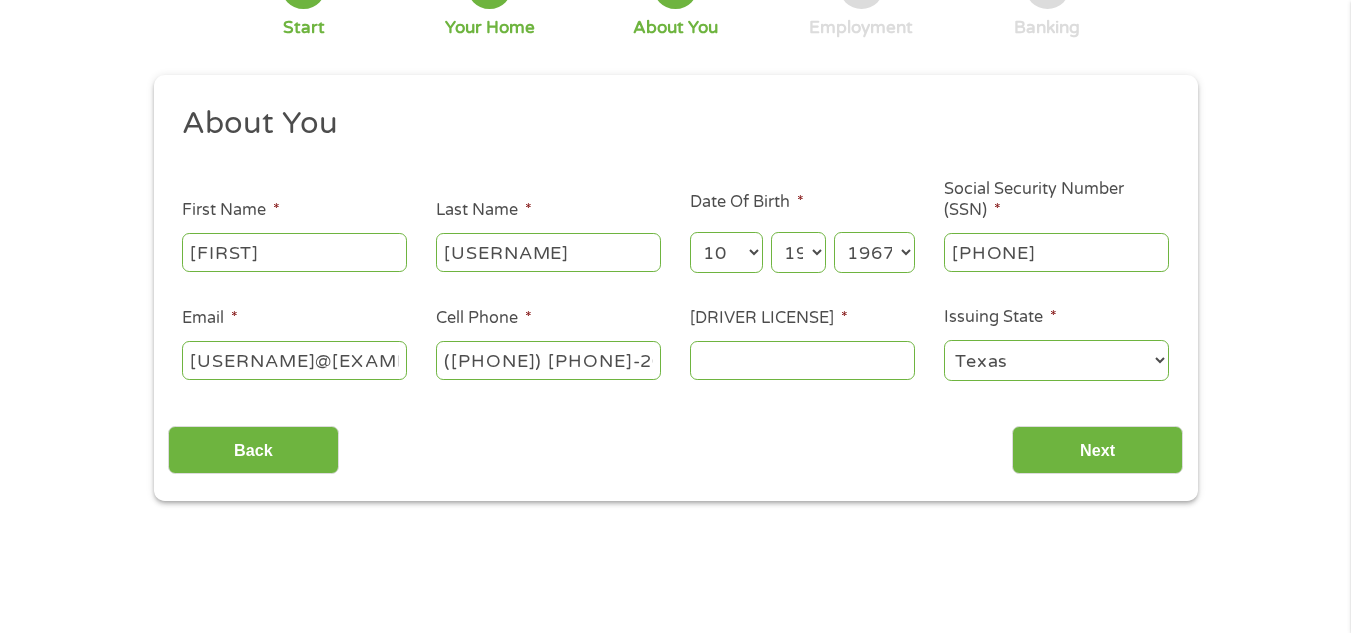 type on "([PHONE]) [PHONE]-2074" 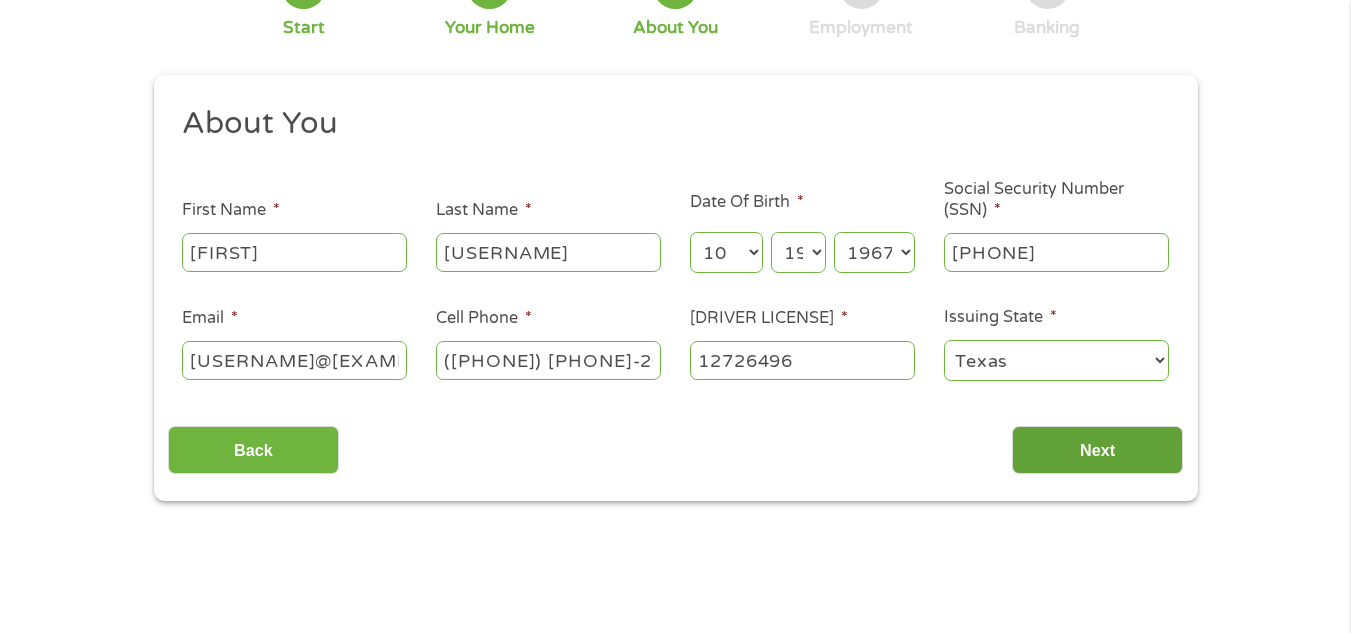 type on "12726496" 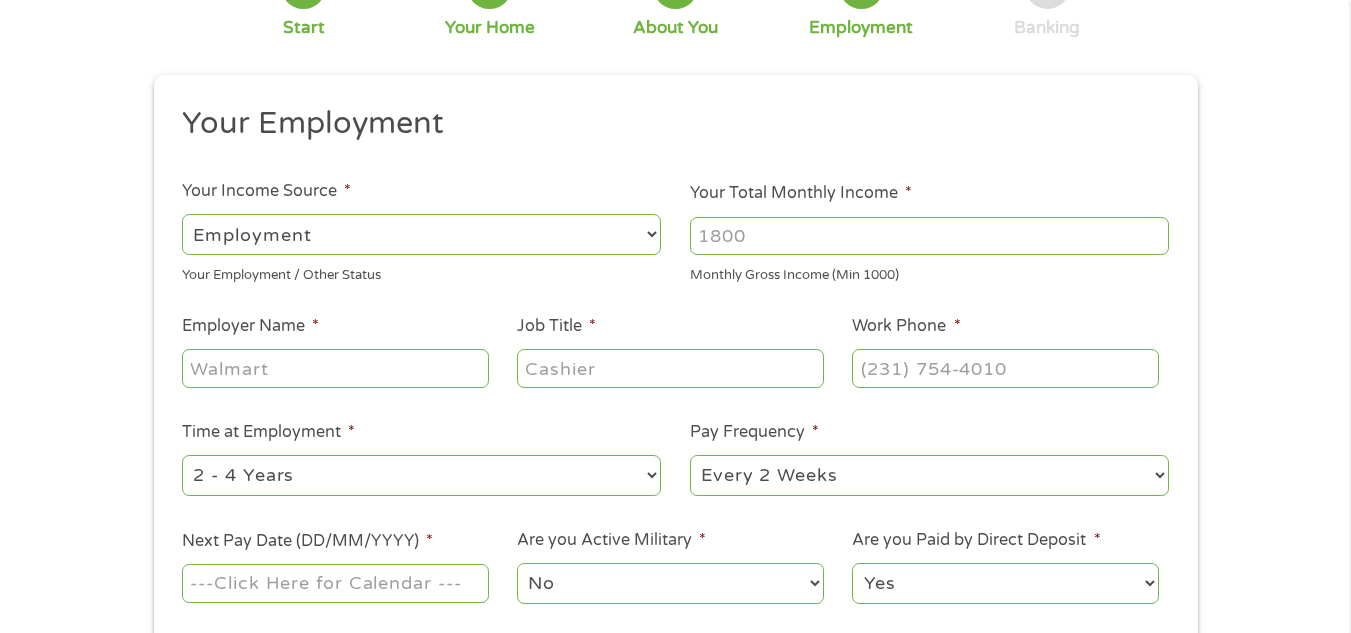 scroll, scrollTop: 0, scrollLeft: 0, axis: both 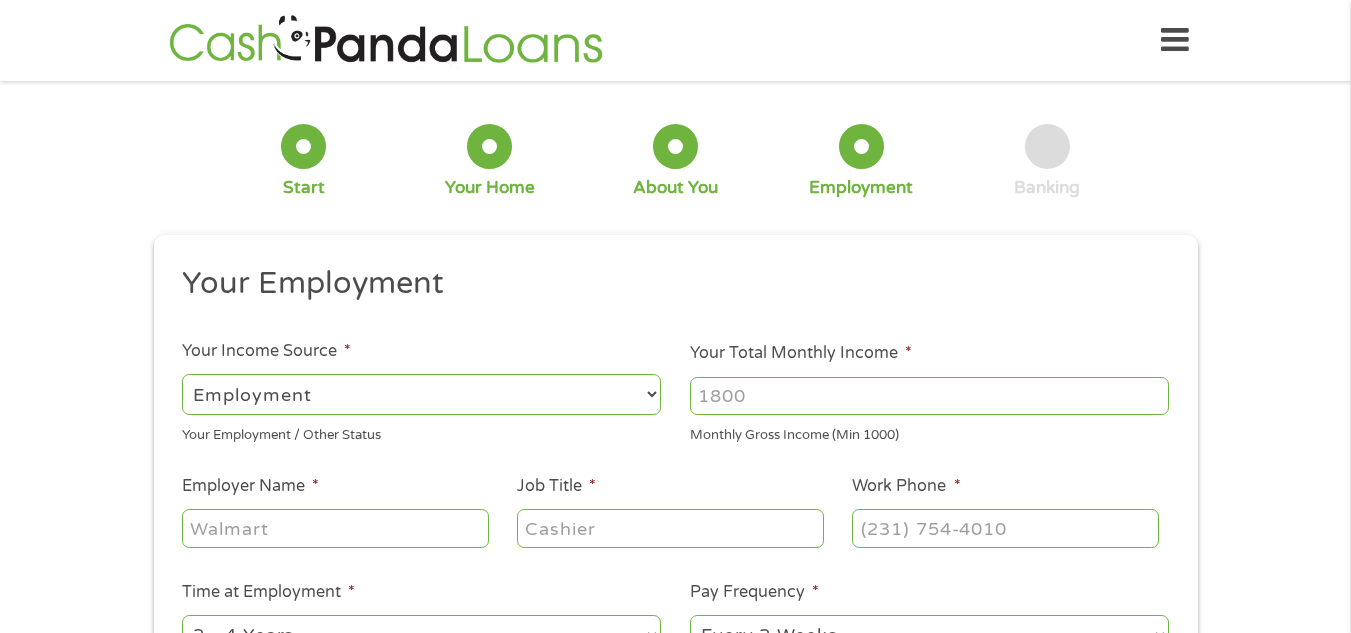 click on "--- Choose one --- Employment Self Employed Benefits" at bounding box center (421, 394) 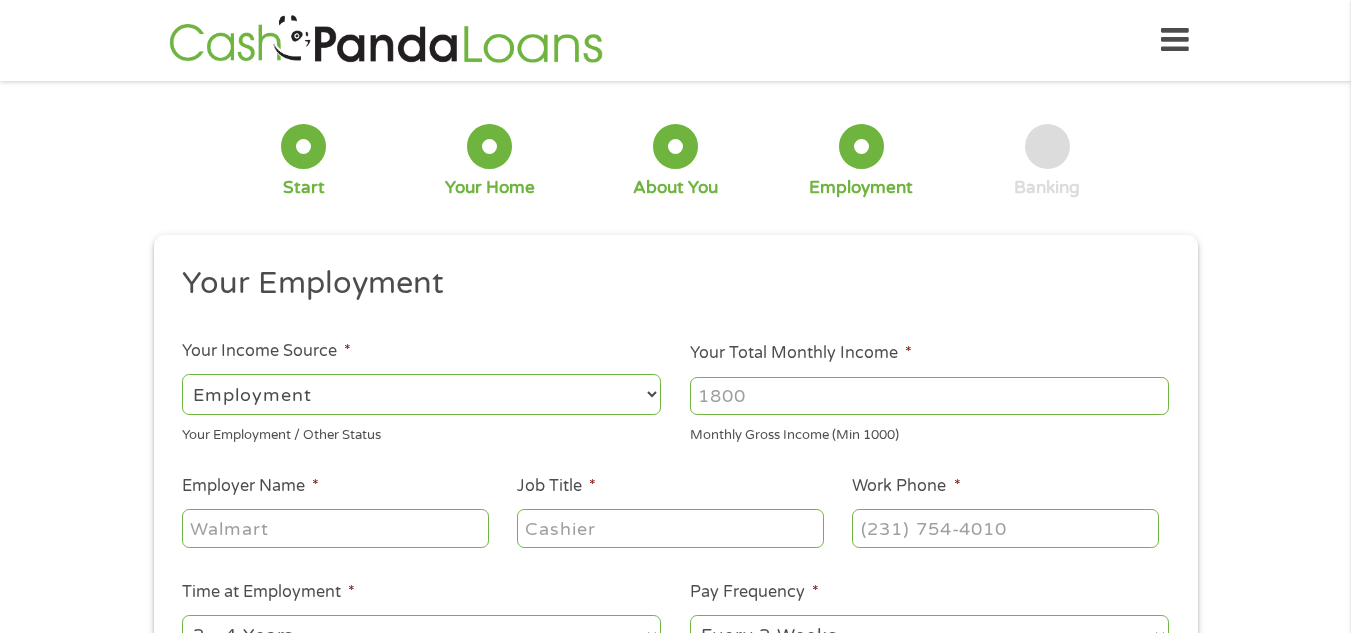 click on "--- Choose one --- Employment Self Employed Benefits" at bounding box center (421, 394) 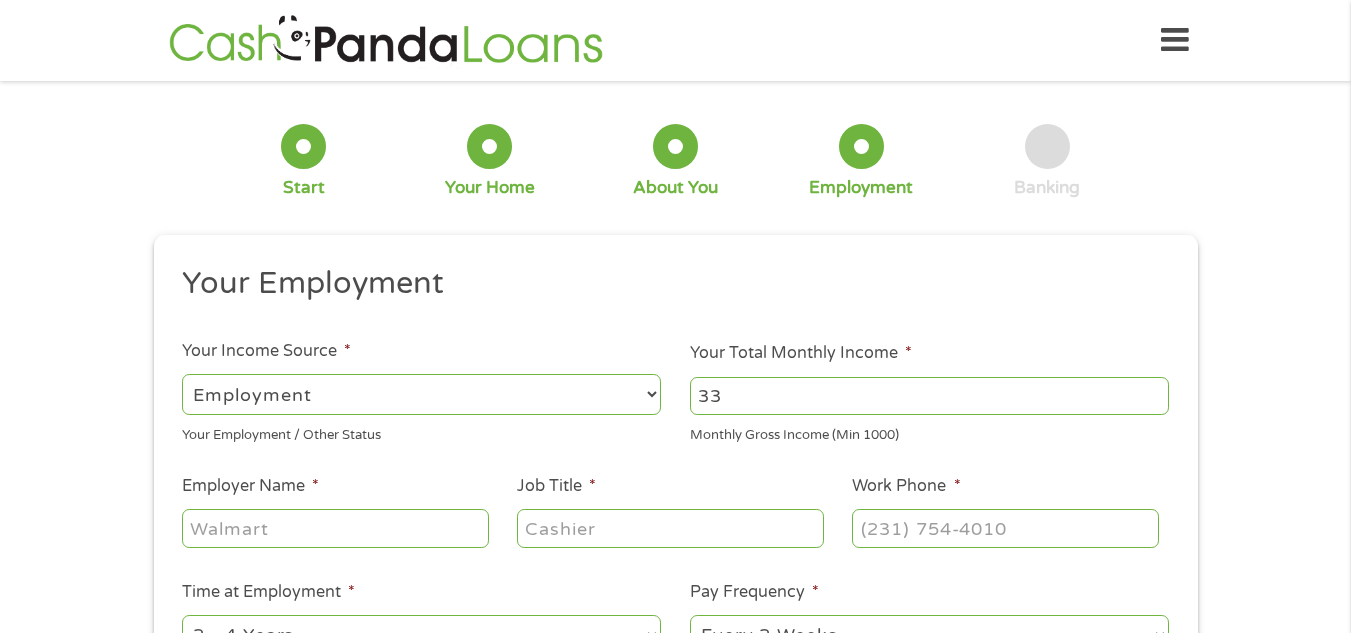 type on "3" 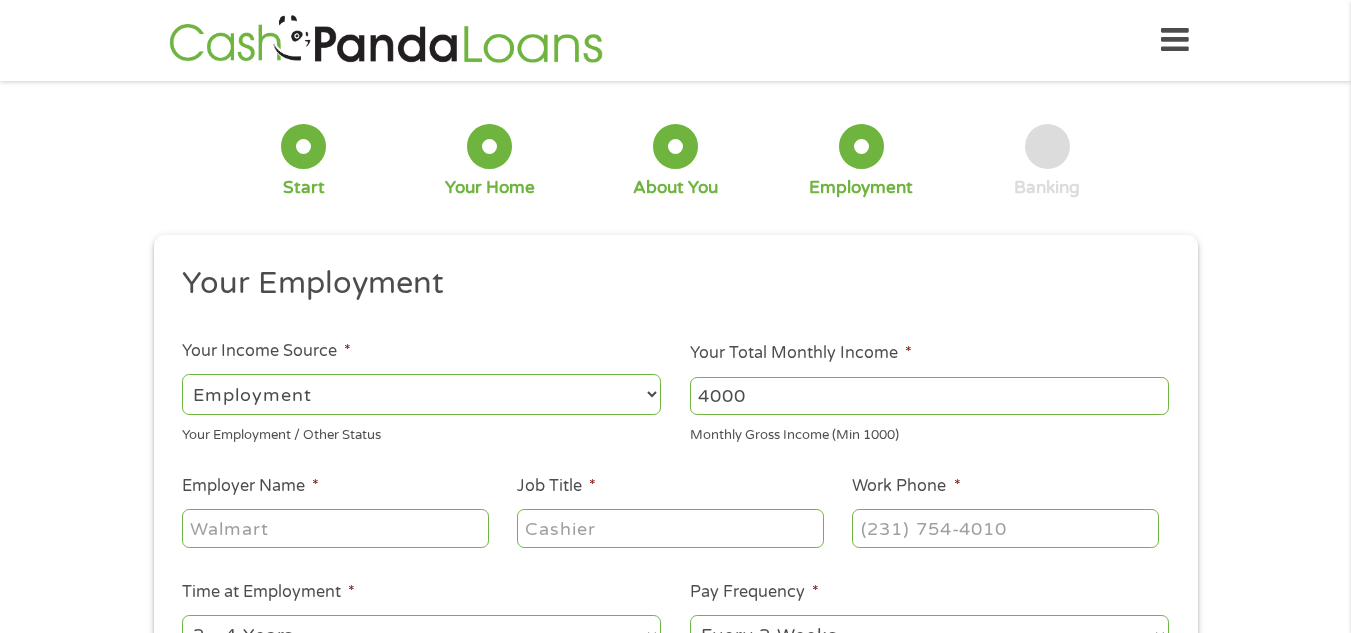 type on "4000" 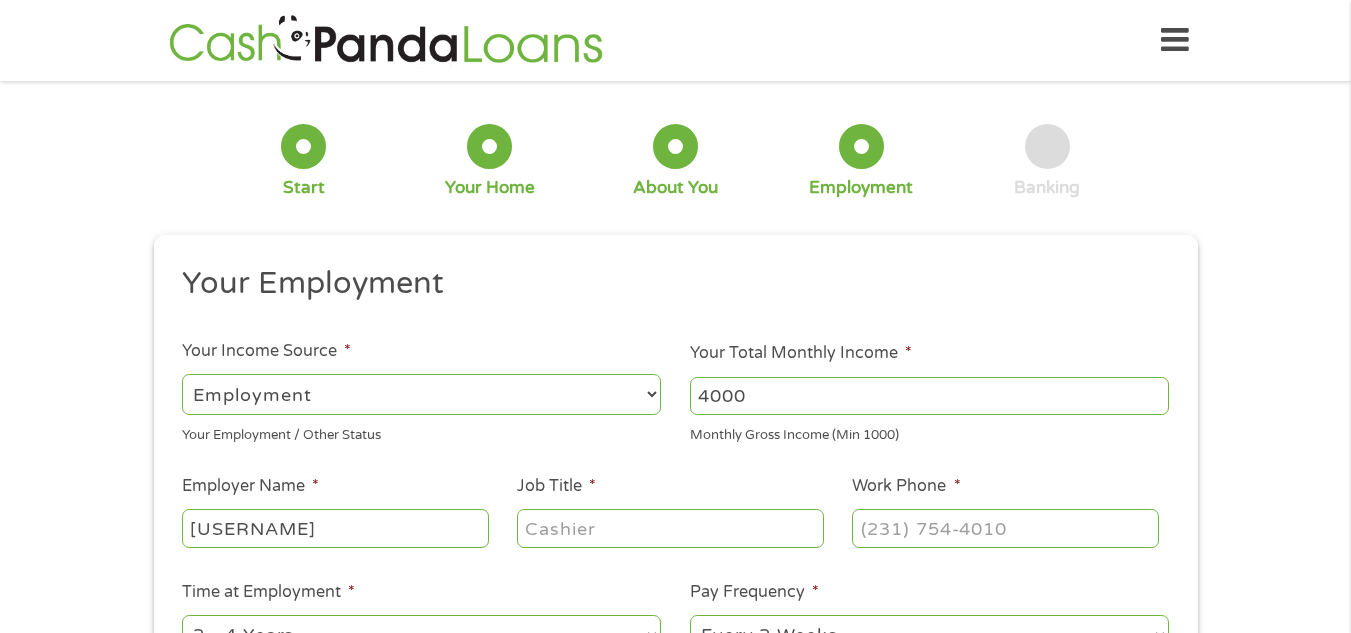 type on "[USERNAME]" 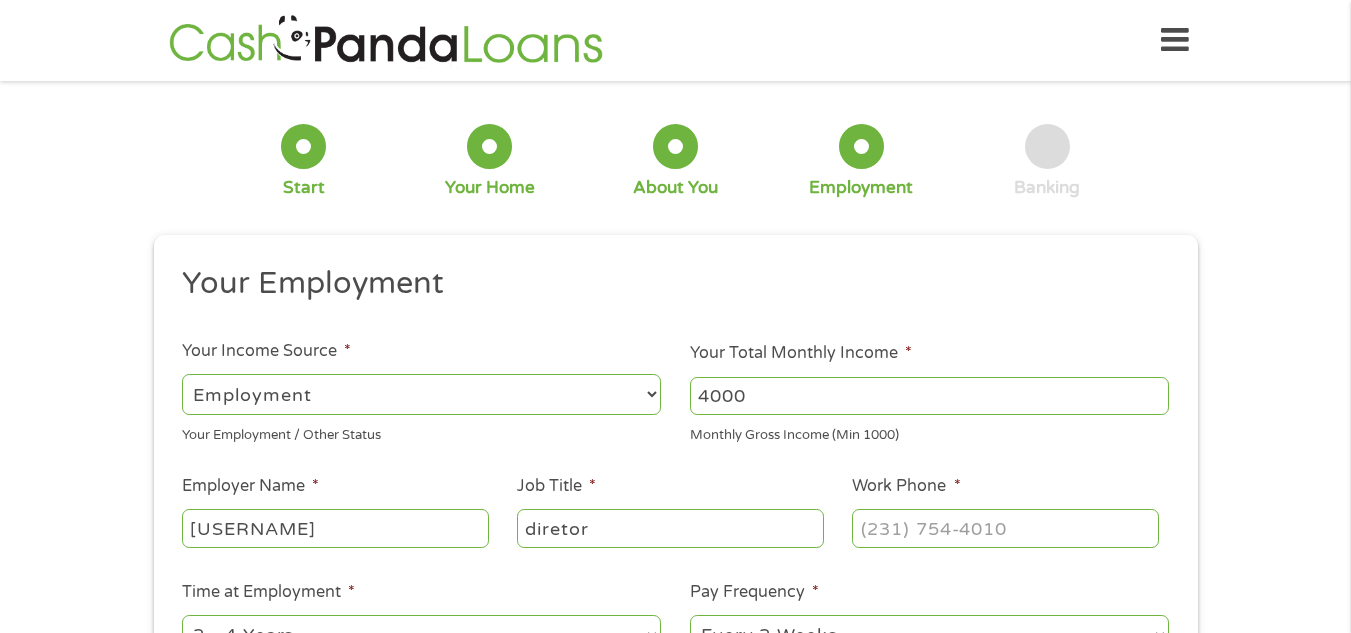 type on "diretor" 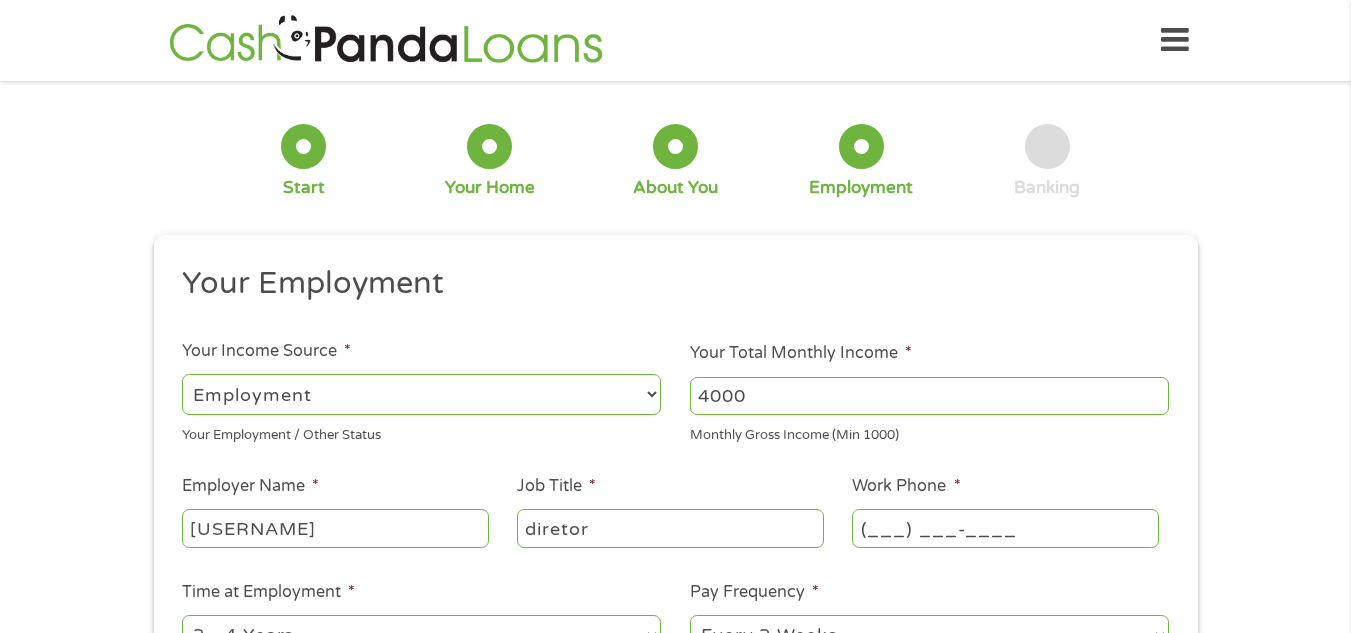 click on "(___) ___-____" at bounding box center [1005, 528] 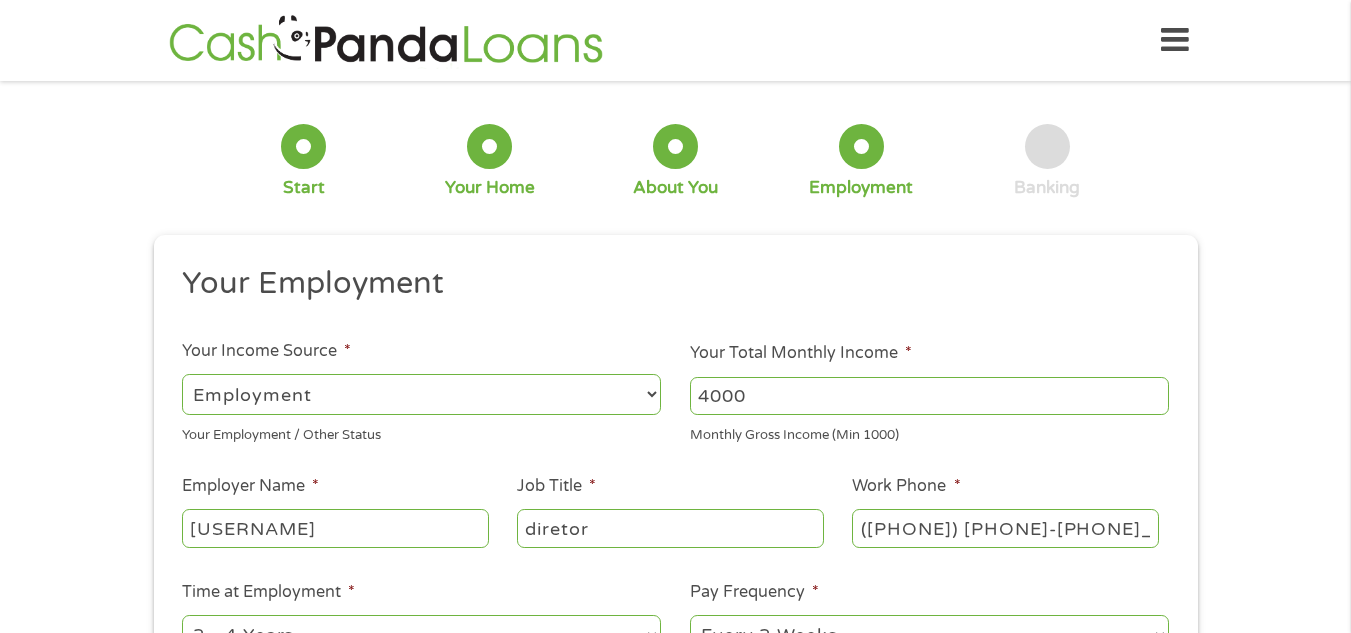 type on "([PHONE]) [PHONE]-2882" 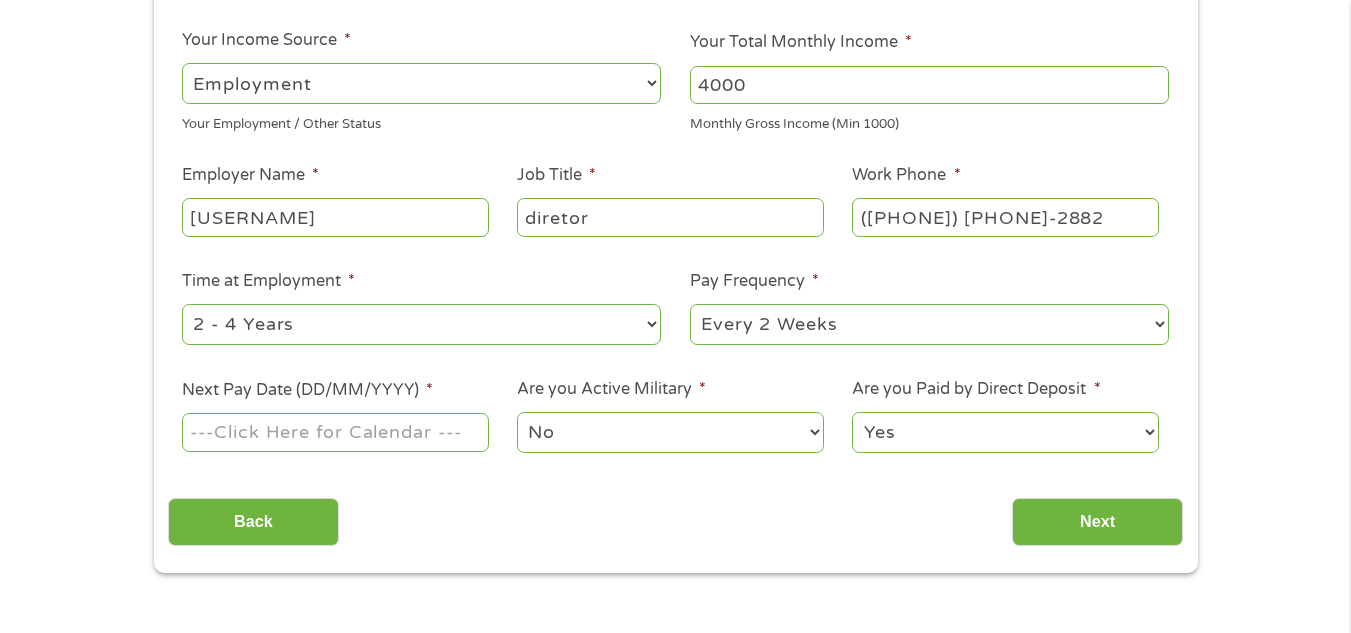 scroll, scrollTop: 320, scrollLeft: 0, axis: vertical 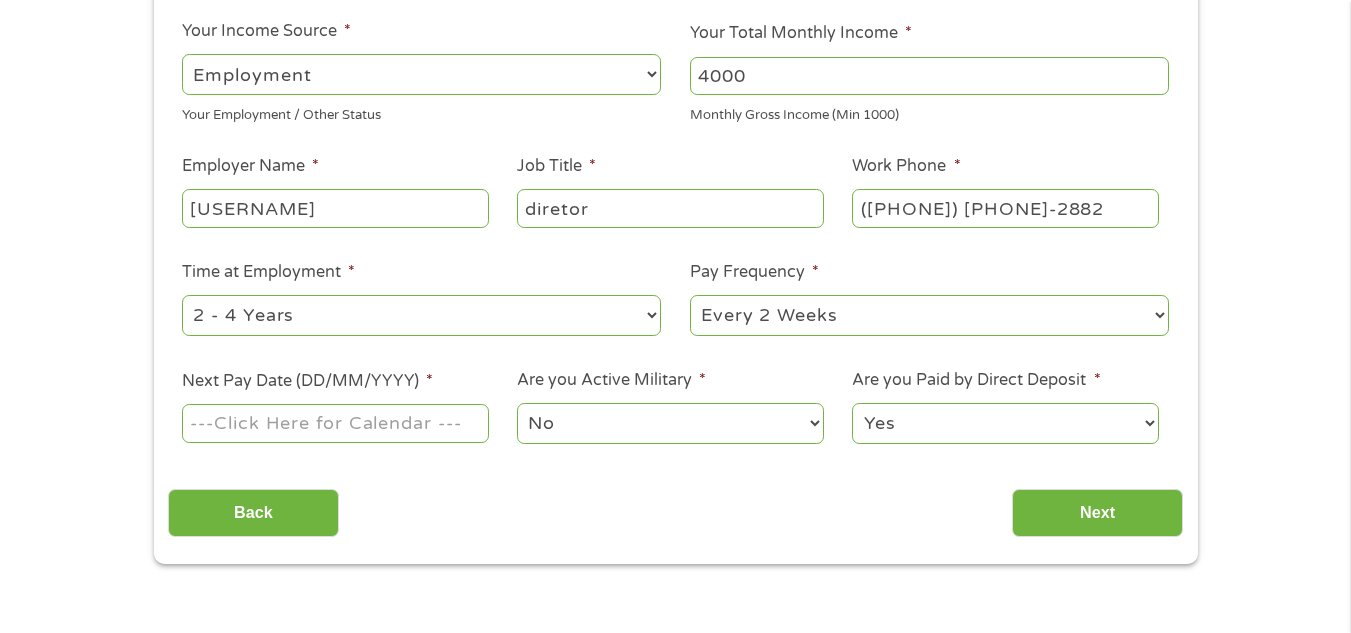 click on "--- Choose one --- 1 Year or less 1 - 2 Years 2 - 4 Years Over 4 Years" at bounding box center [421, 315] 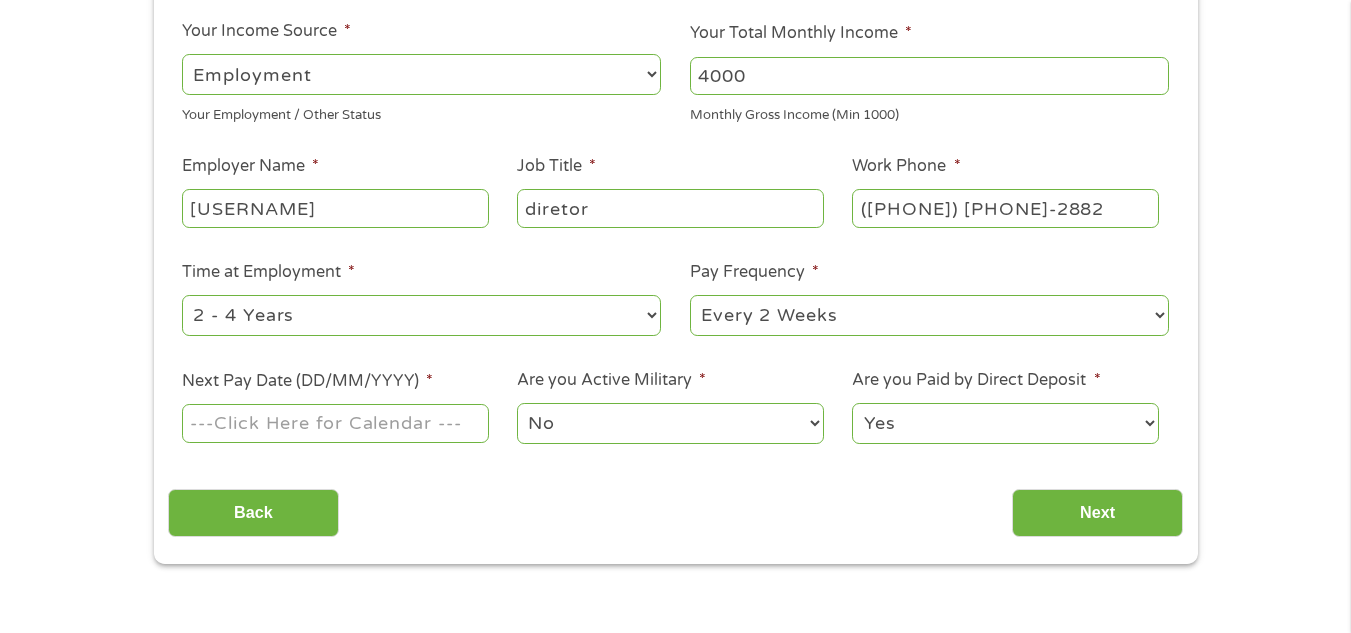 select on "60months" 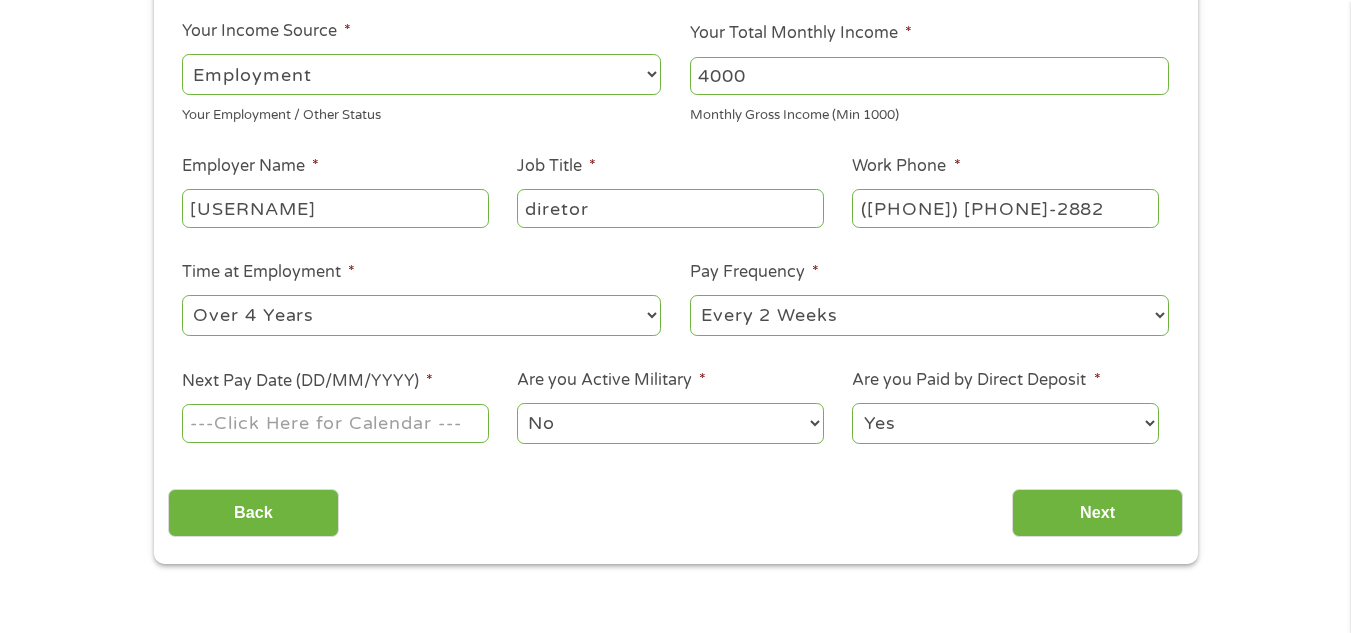 click on "--- Choose one --- 1 Year or less 1 - 2 Years 2 - 4 Years Over 4 Years" at bounding box center (421, 315) 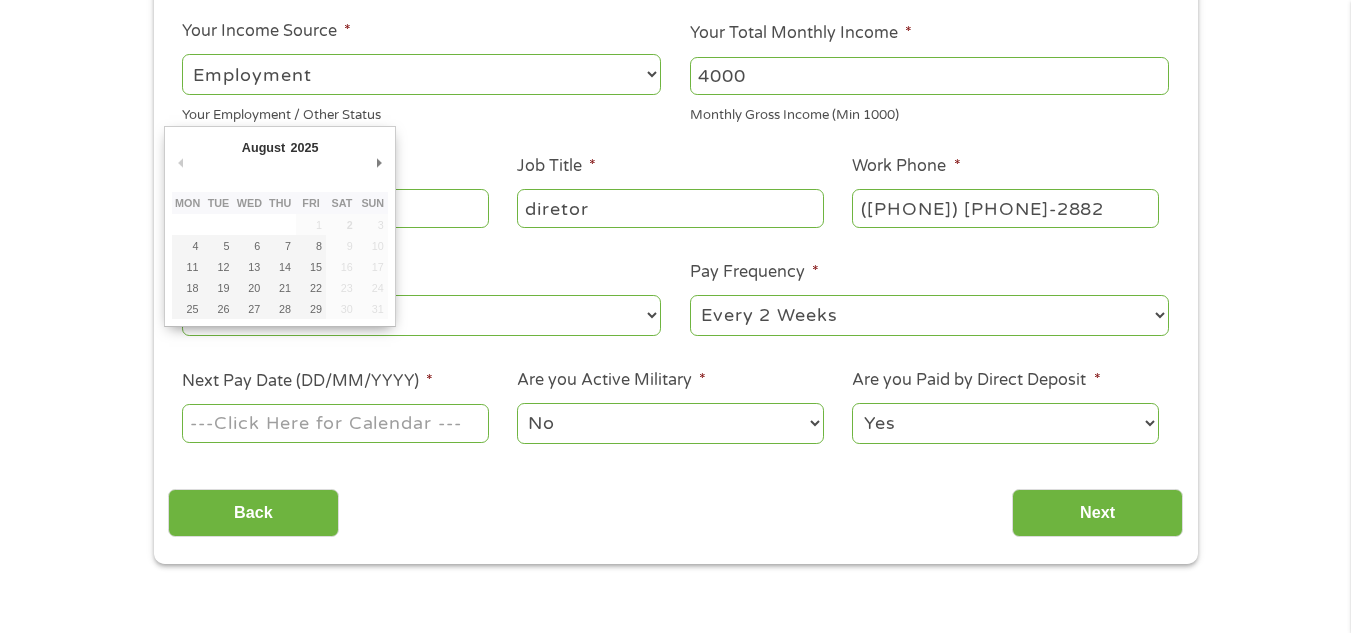 click on "Next Pay Date (DD/MM/YYYY) *" at bounding box center (335, 423) 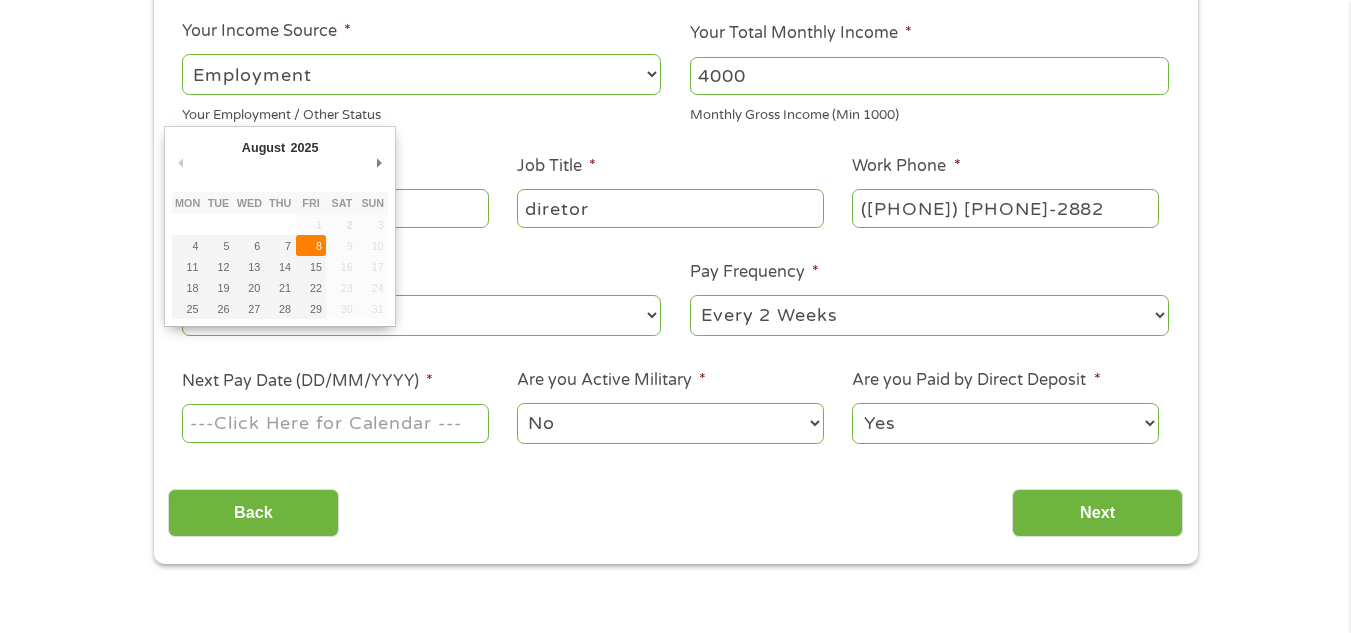 type on "08/08/2025" 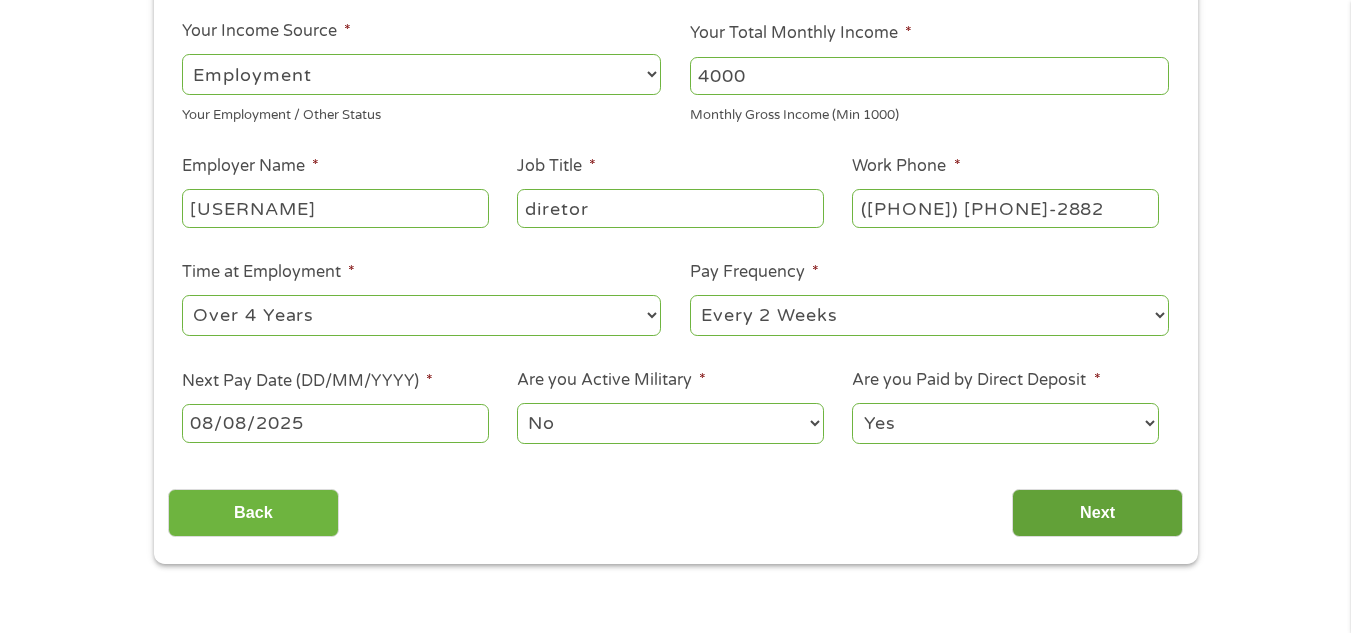 click on "Next" at bounding box center (1097, 513) 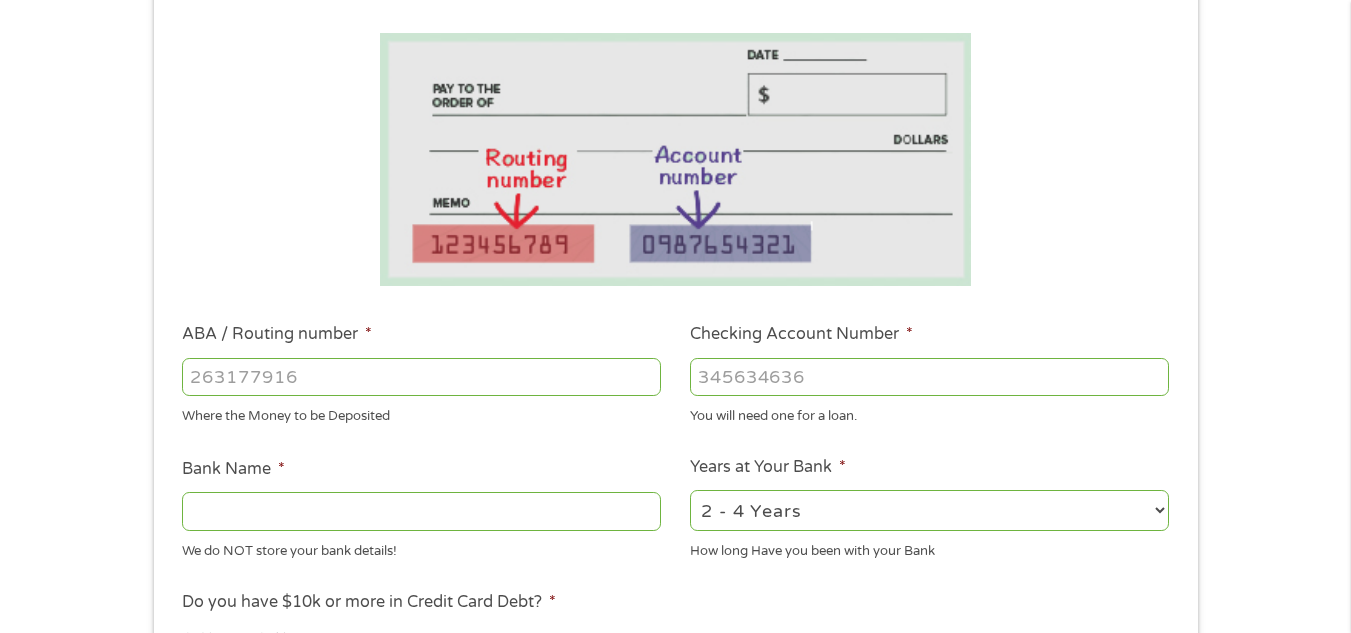 scroll, scrollTop: 7, scrollLeft: 0, axis: vertical 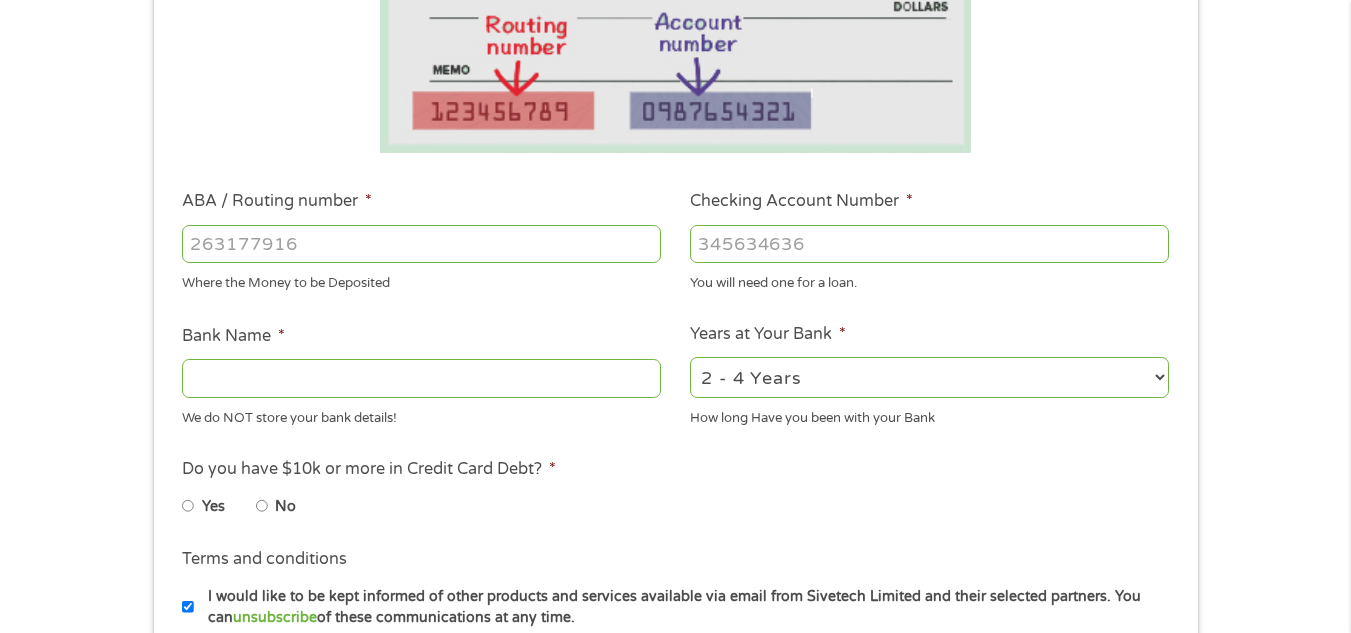 click on "No" at bounding box center (262, 506) 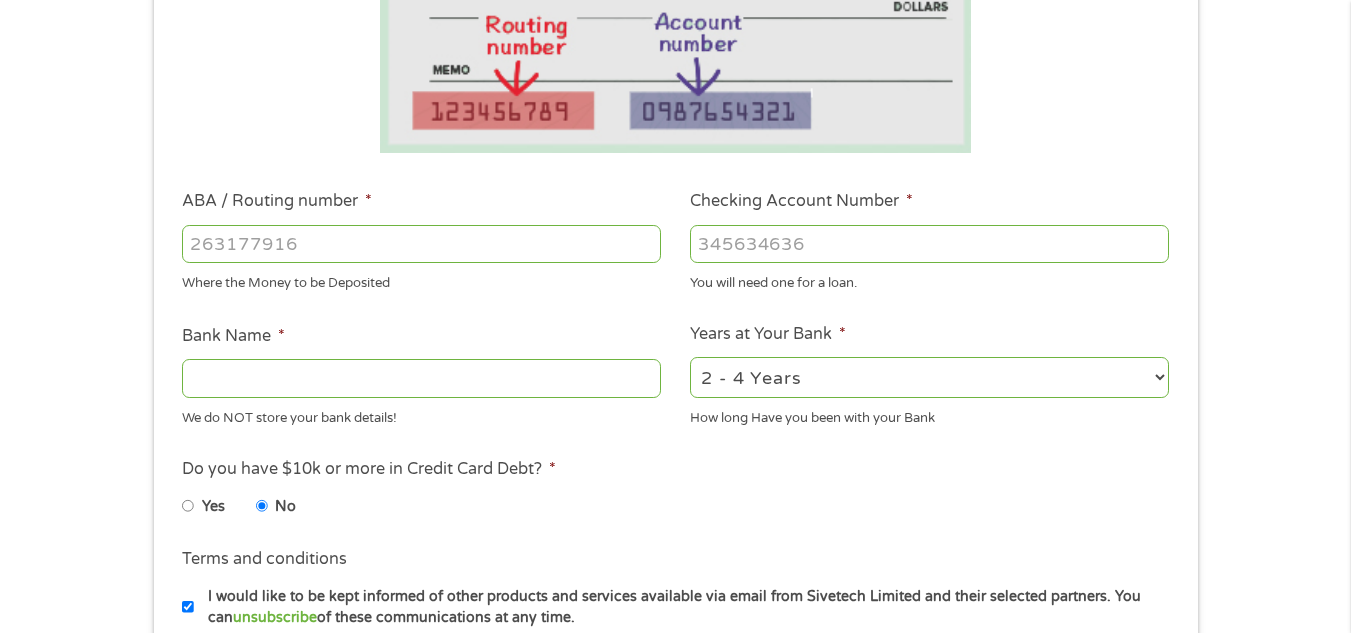 click on "ABA / Routing number *" at bounding box center [421, 244] 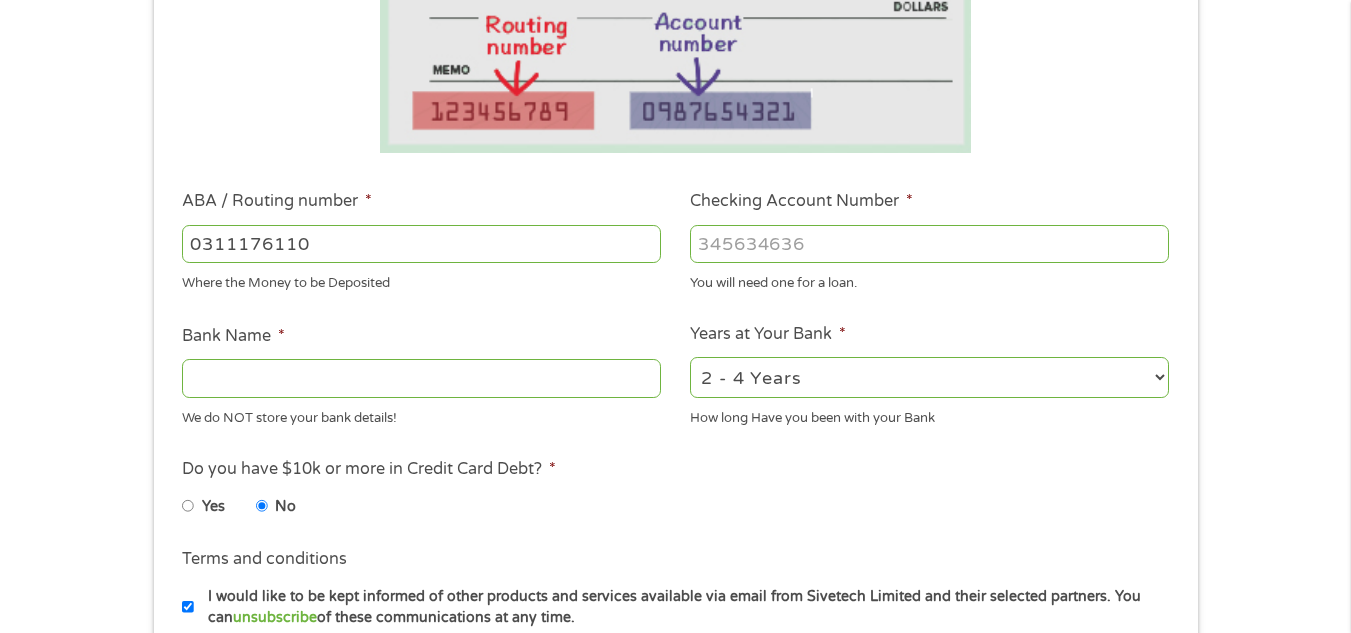 type on "0311176110" 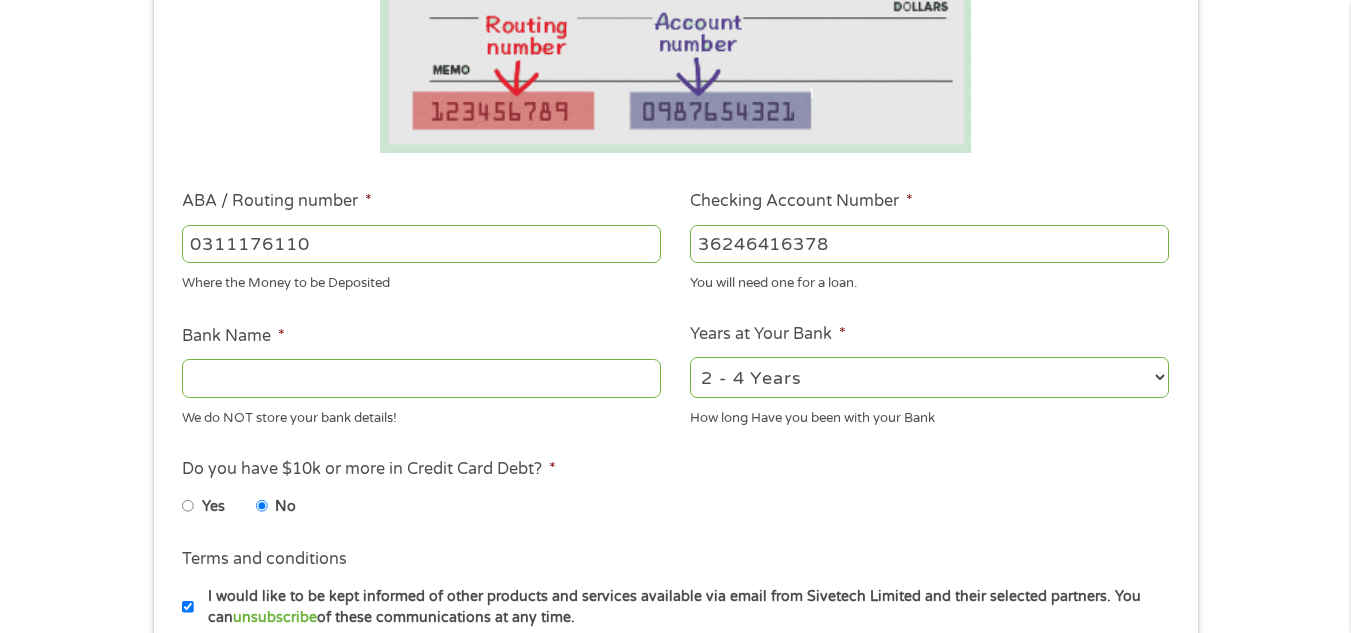 type on "36246416378" 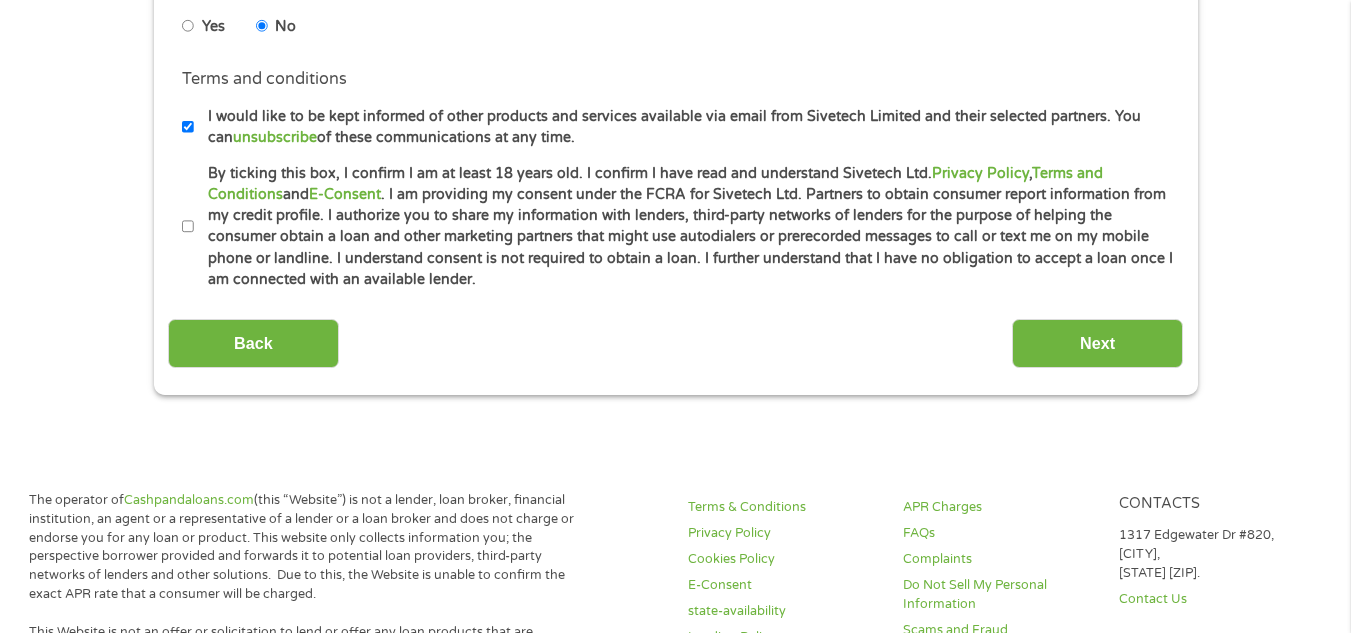 scroll, scrollTop: 960, scrollLeft: 0, axis: vertical 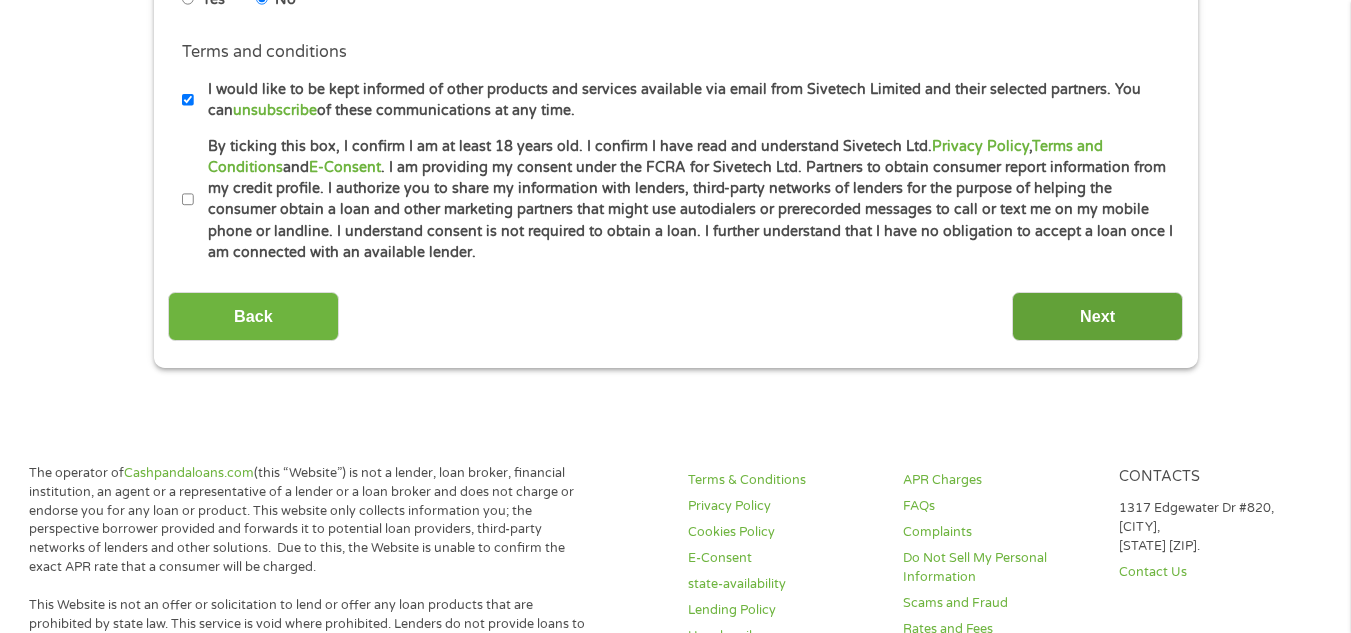 type on "capital one" 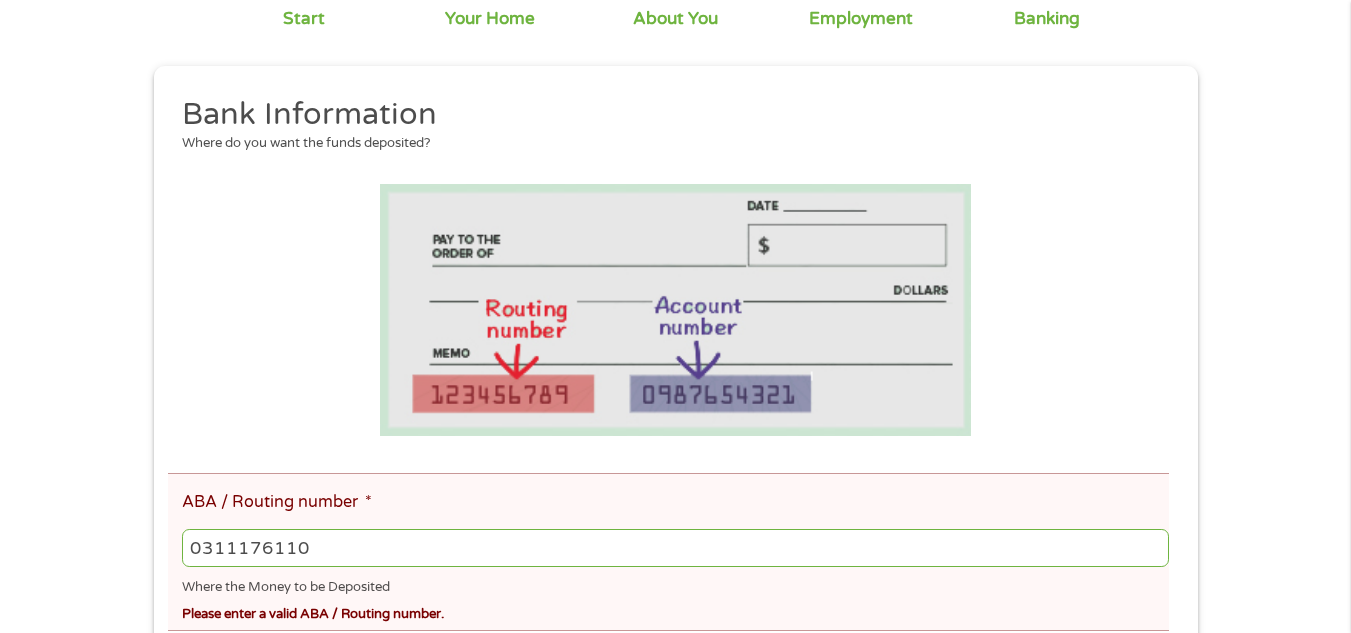 scroll, scrollTop: 0, scrollLeft: 0, axis: both 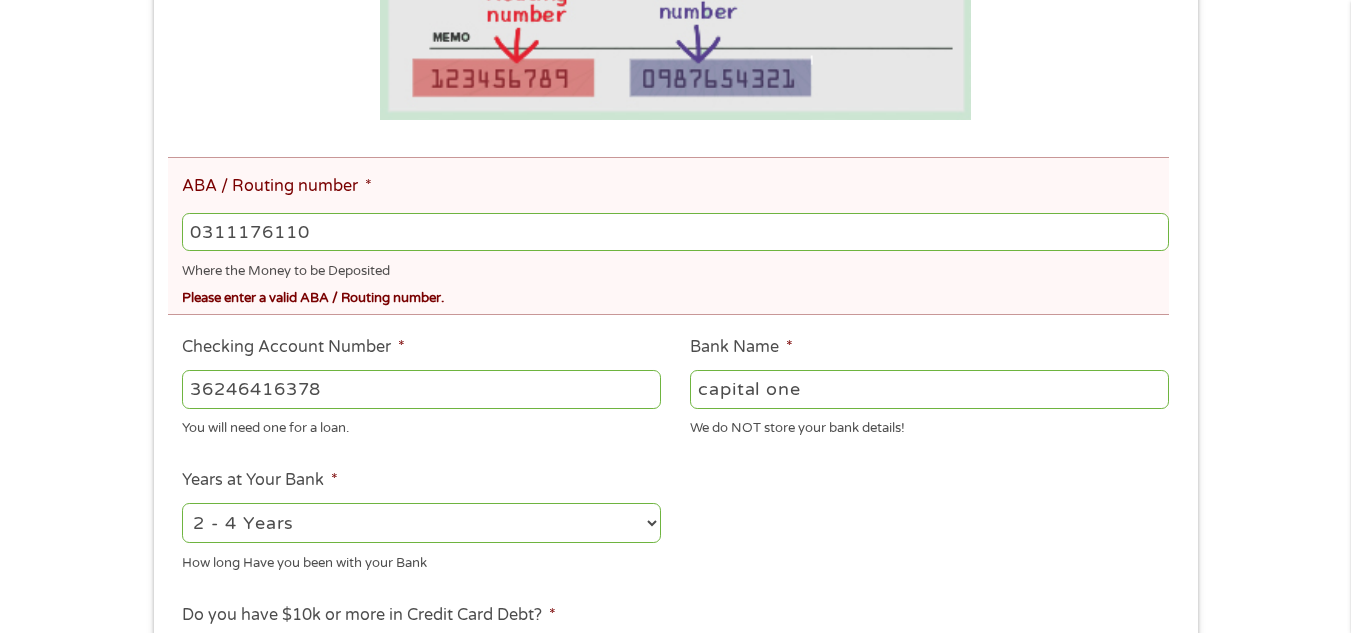 click on "0311176110" at bounding box center [675, 232] 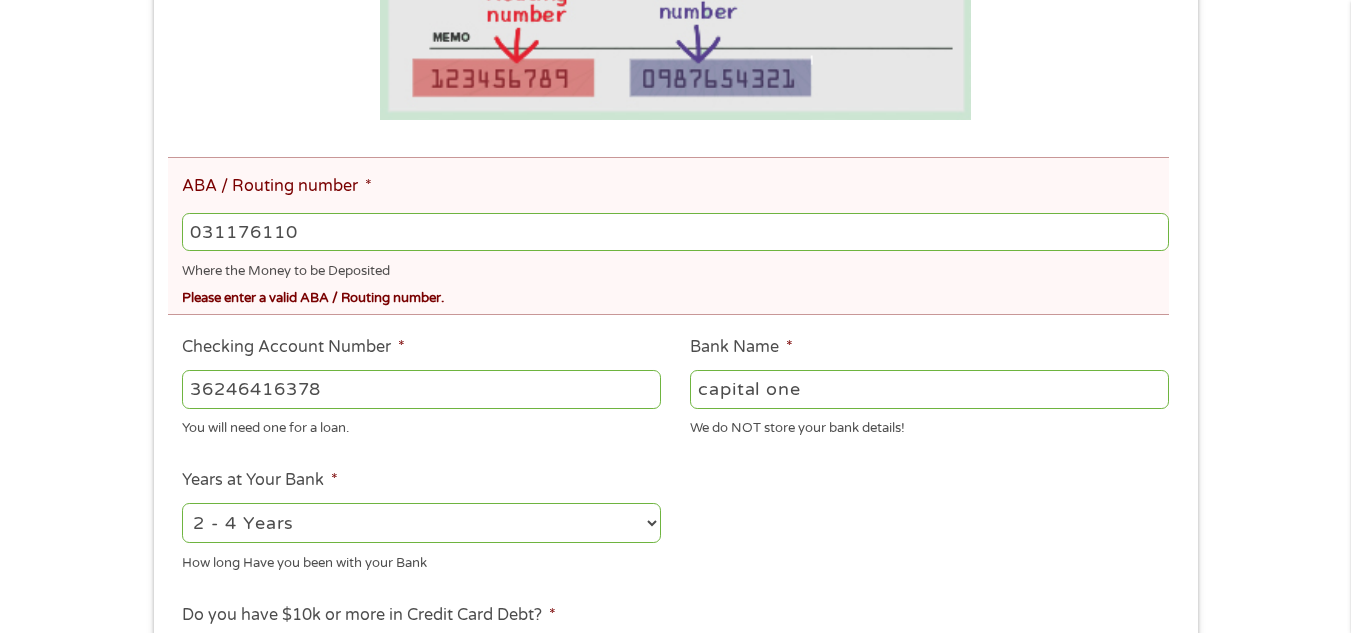 type on "CAPITAL ONE NA" 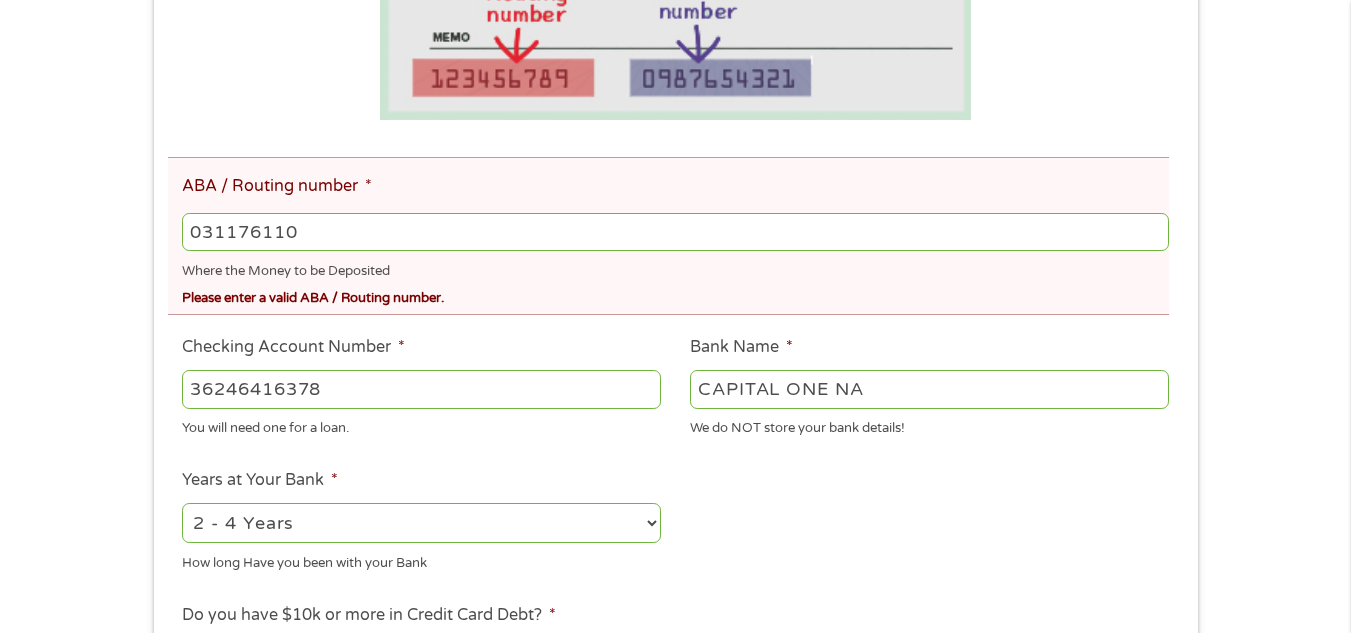 type on "031176110" 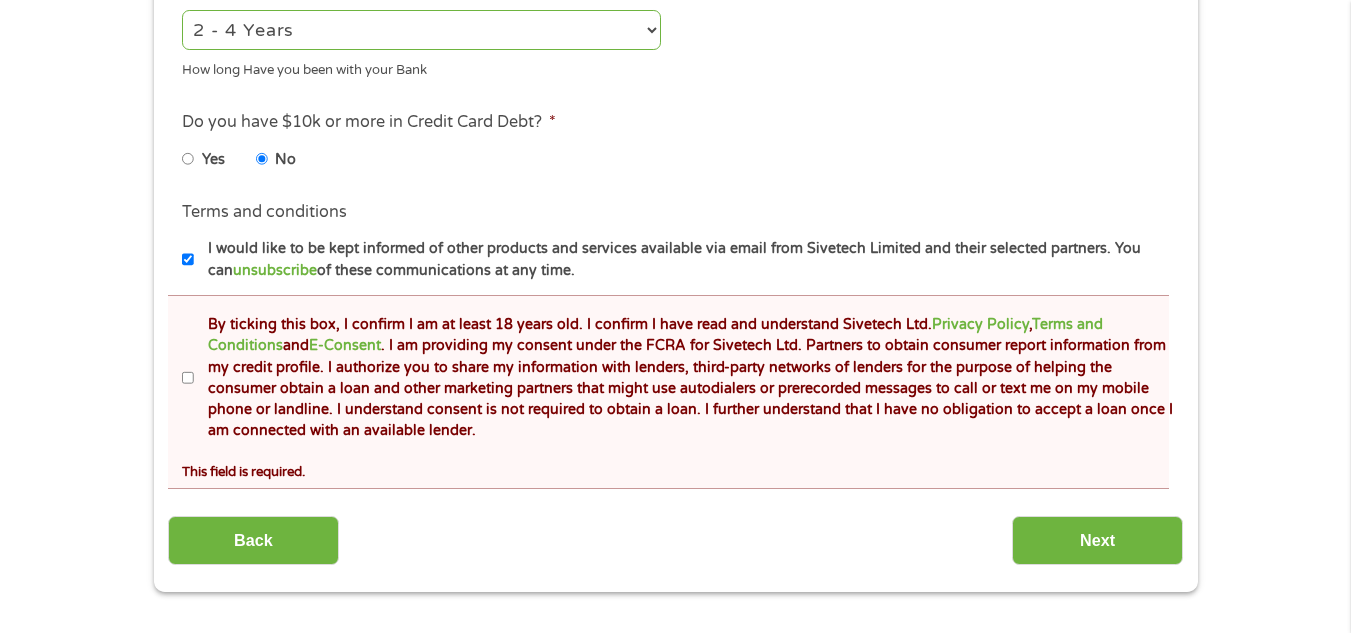 scroll, scrollTop: 1093, scrollLeft: 0, axis: vertical 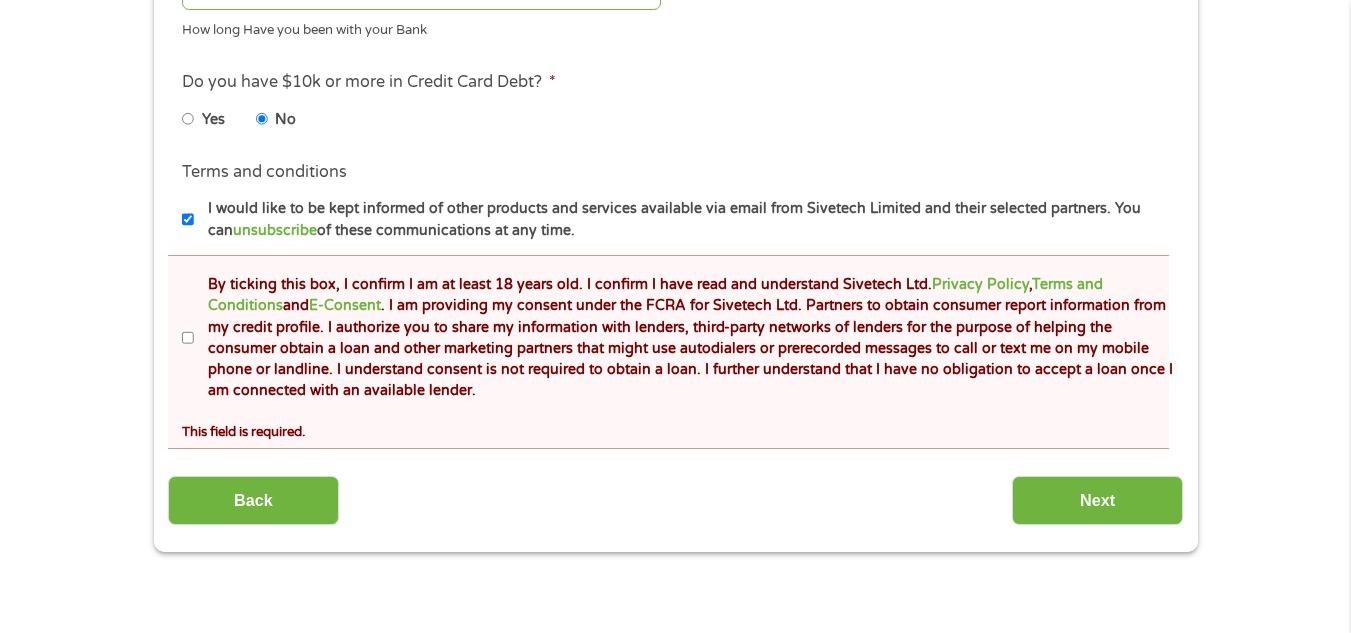 click on "By ticking this box, I confirm I am at least 18 years old. I confirm I have read and understand Sivetech Ltd.  Privacy Policy ,  Terms and Conditions  and  E-Consent . I am providing my consent under the FCRA for Sivetech Ltd. Partners to obtain consumer report information from my credit profile. I authorize you to share my information with lenders, third-party networks of lenders for the purpose of helping the consumer obtain a loan and other marketing partners that might use autodialers or prerecorded messages to call or text me on my mobile phone or landline. I understand consent is not required to obtain a loan. I further understand that I have no obligation to accept a loan once I am connected with an available lender." at bounding box center [188, 338] 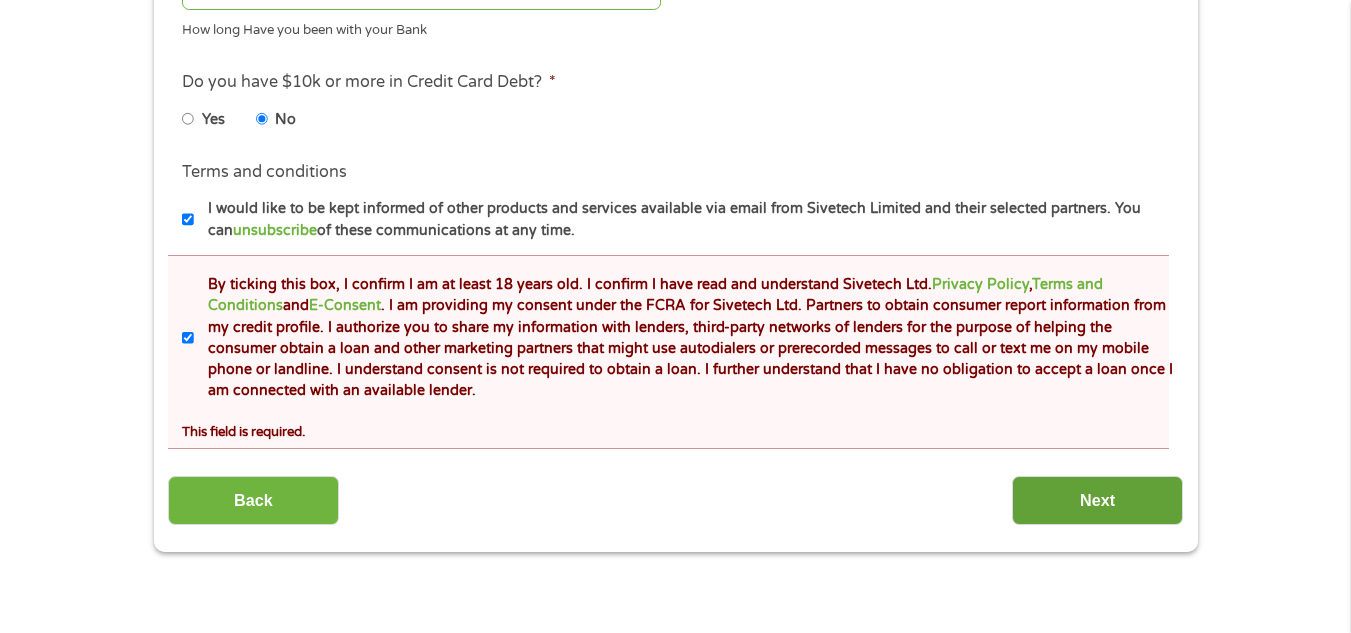 click on "Next" at bounding box center (1097, 500) 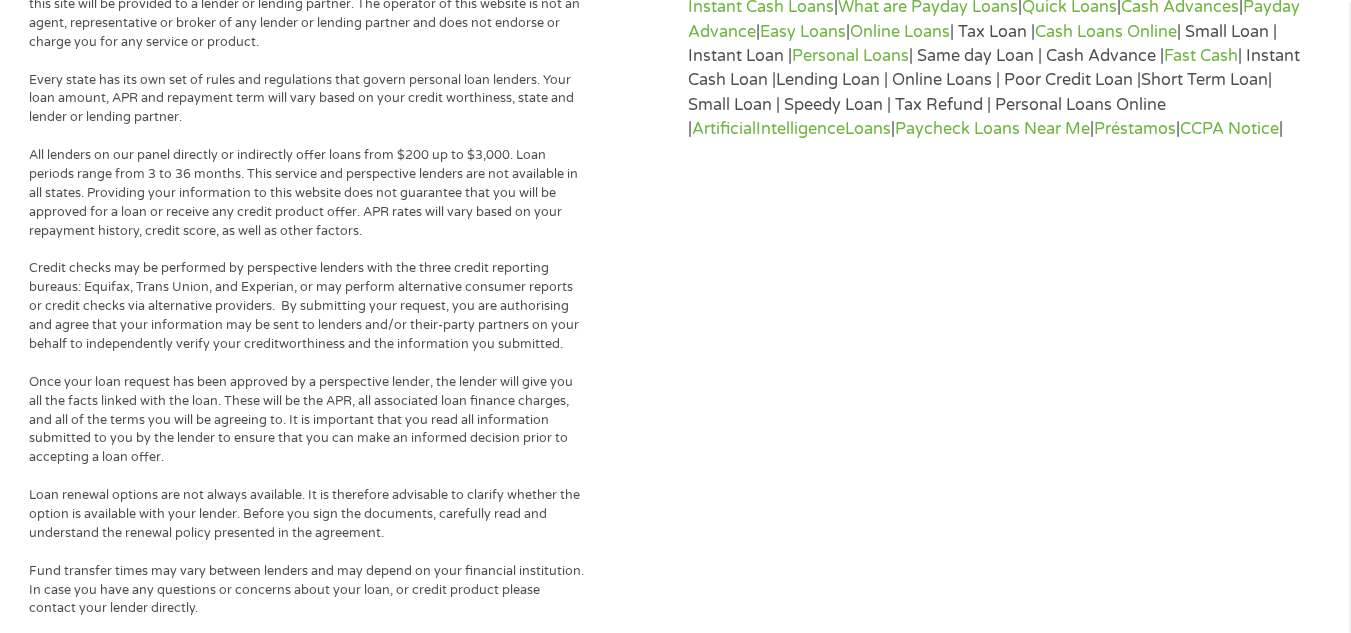 scroll, scrollTop: 8, scrollLeft: 8, axis: both 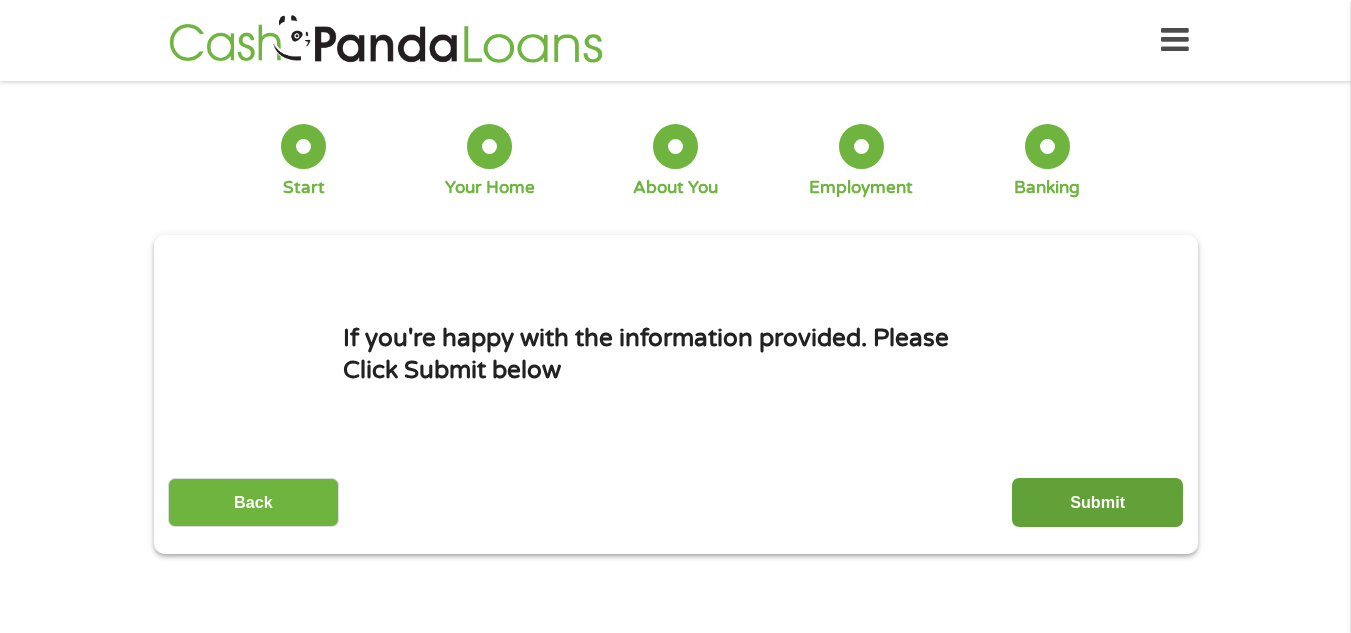 click on "Submit" at bounding box center [1097, 502] 